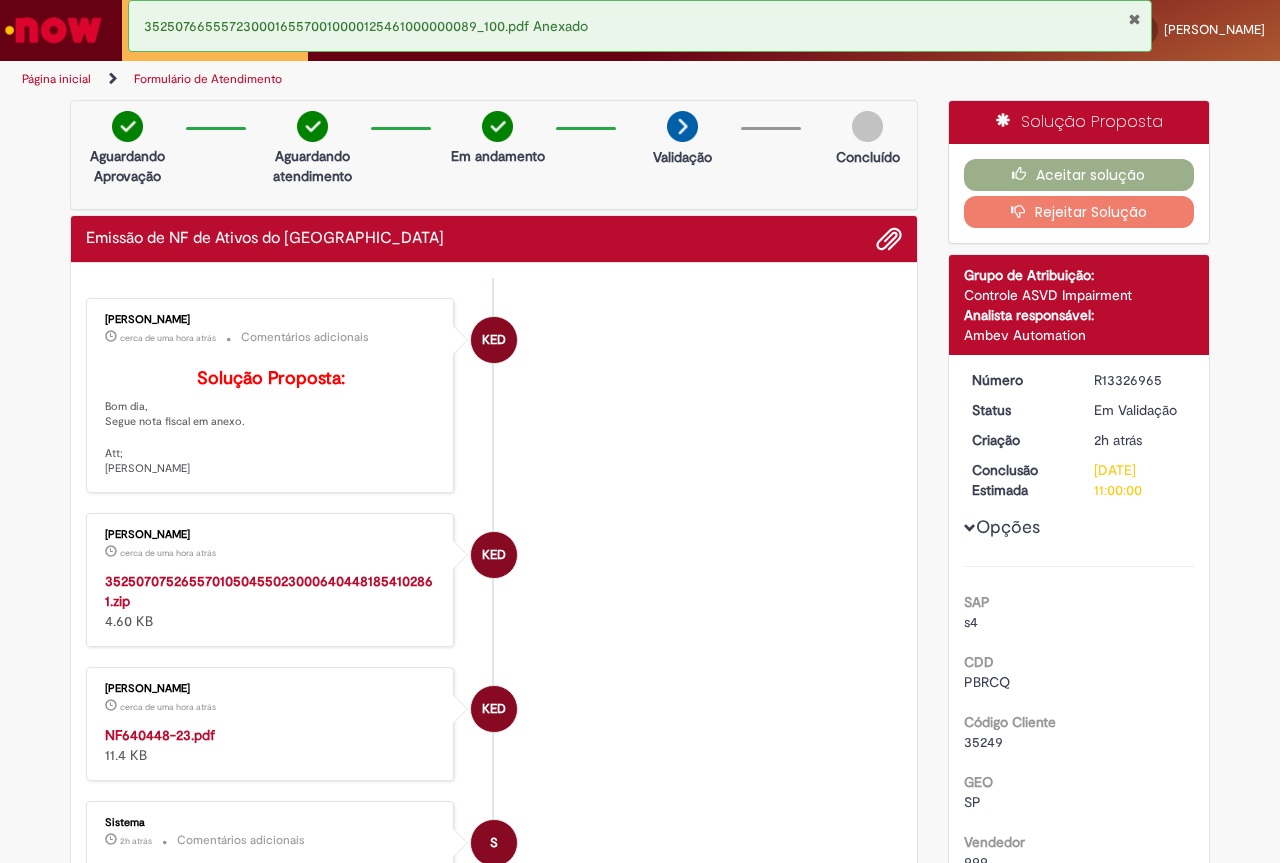 click at bounding box center [53, 30] 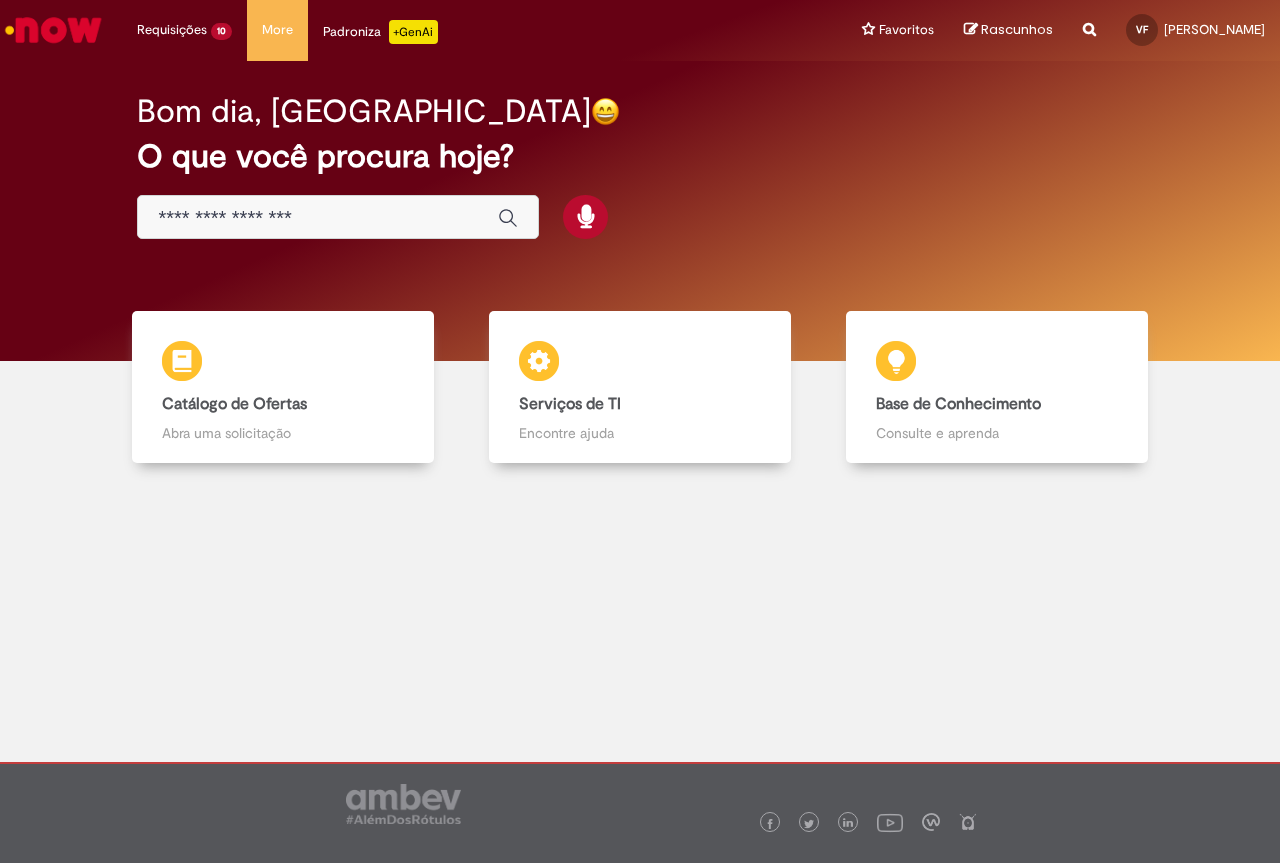 scroll, scrollTop: 0, scrollLeft: 0, axis: both 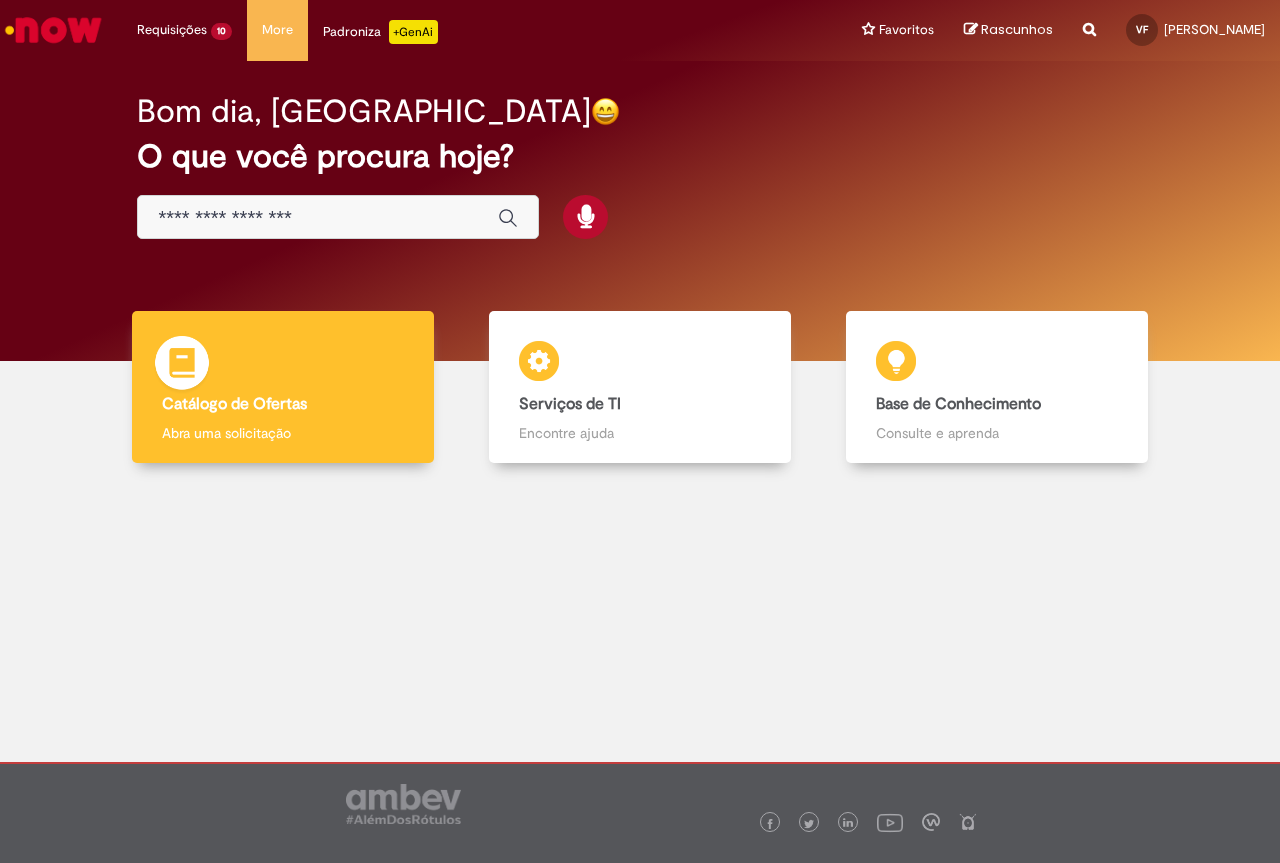 click on "Catálogo de Ofertas
Catálogo de Ofertas
Abra uma solicitação" at bounding box center (283, 387) 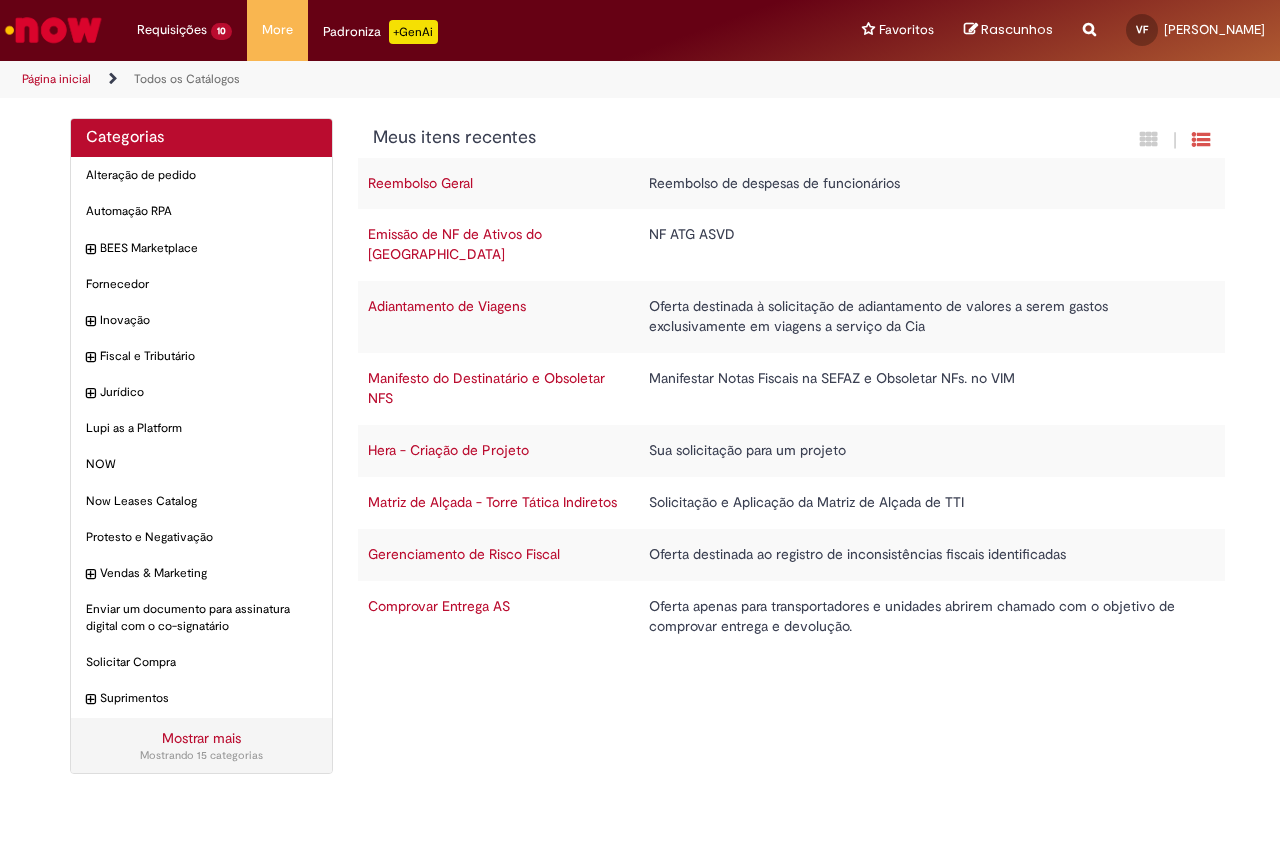 click on "Emissão de NF de Ativos do [GEOGRAPHIC_DATA]" at bounding box center [498, 245] 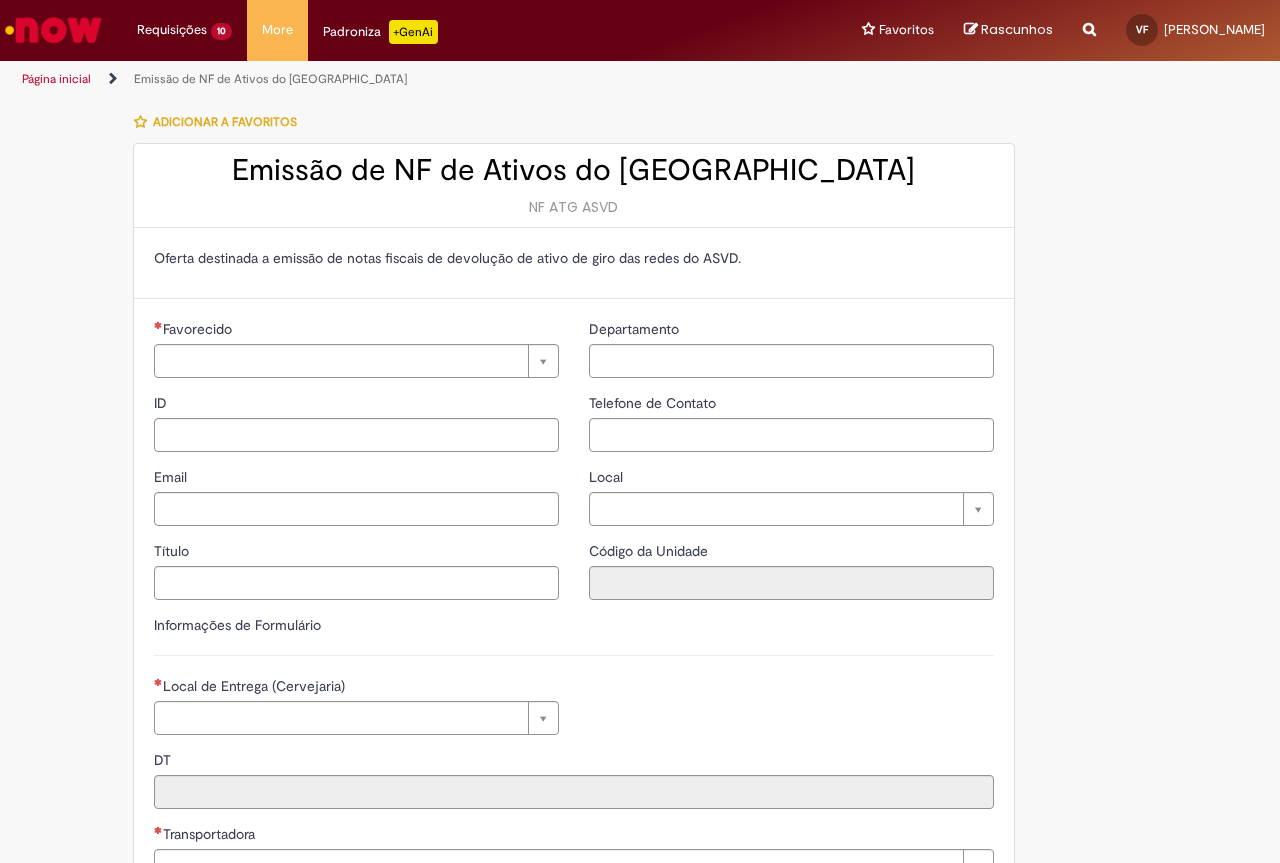 type on "**********" 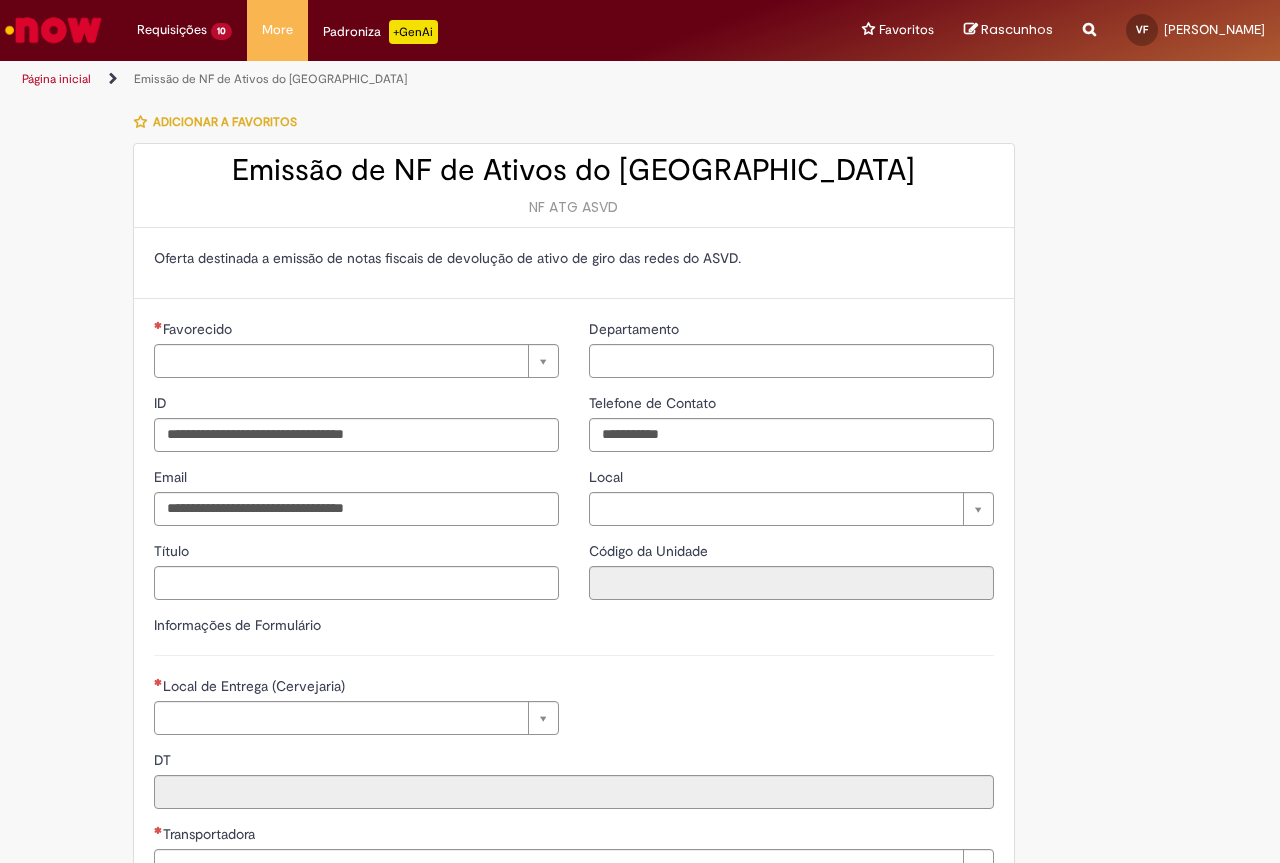 type on "**********" 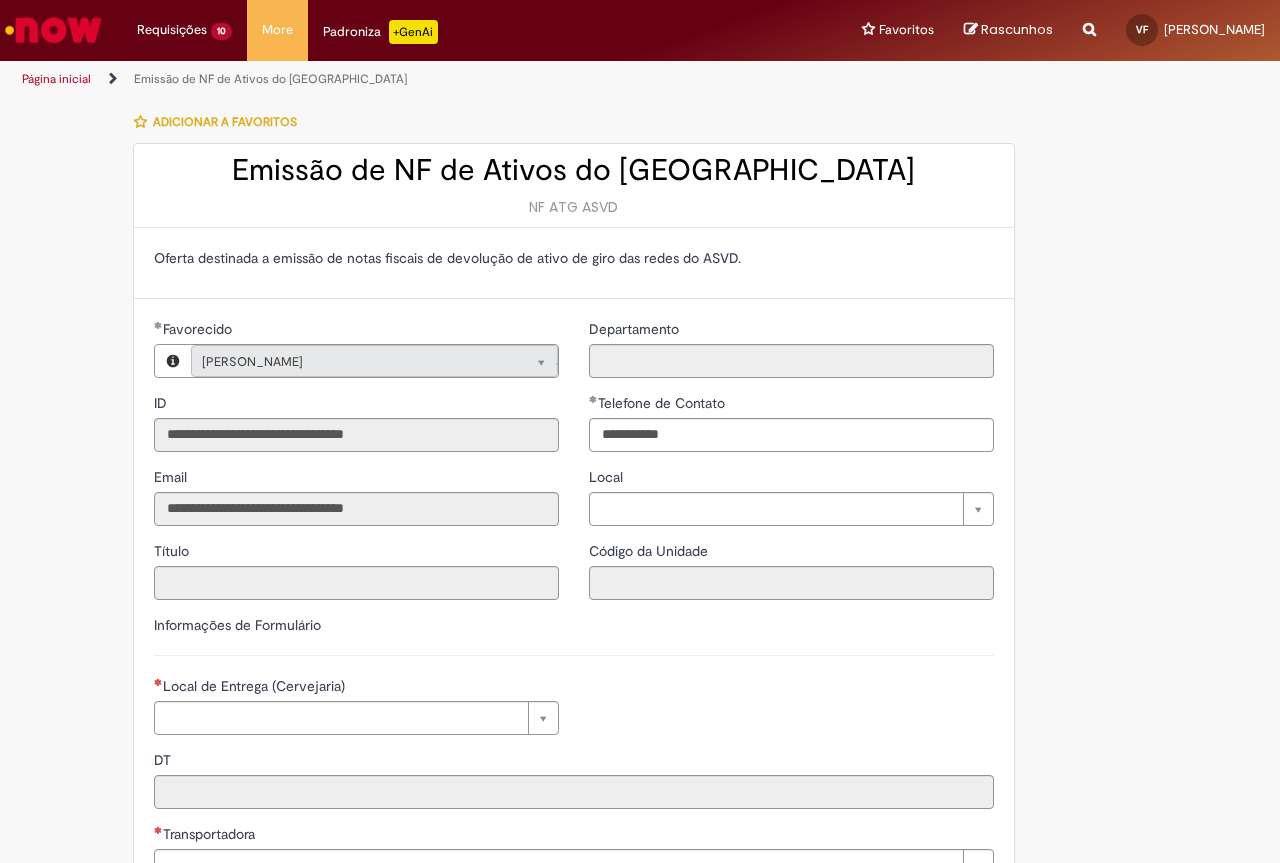 type on "**********" 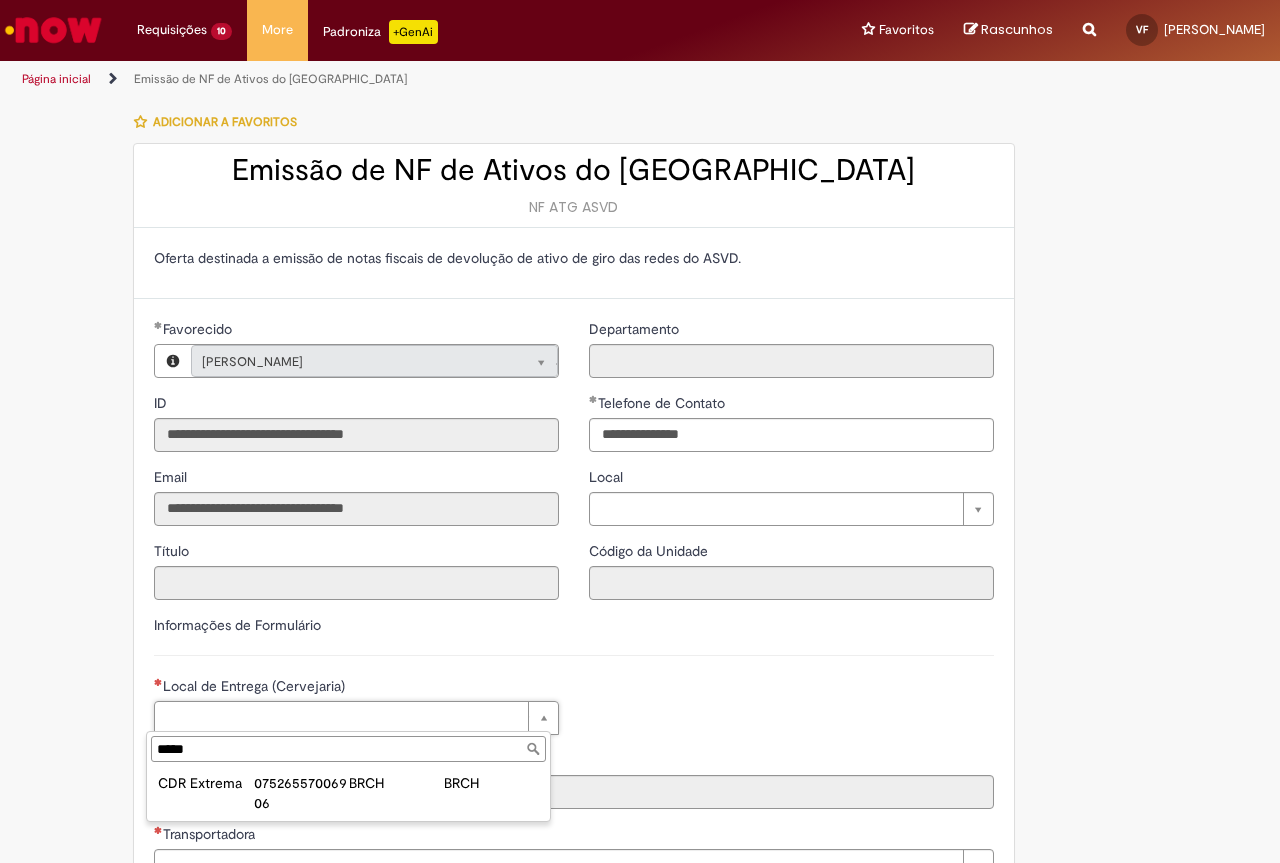type on "*****" 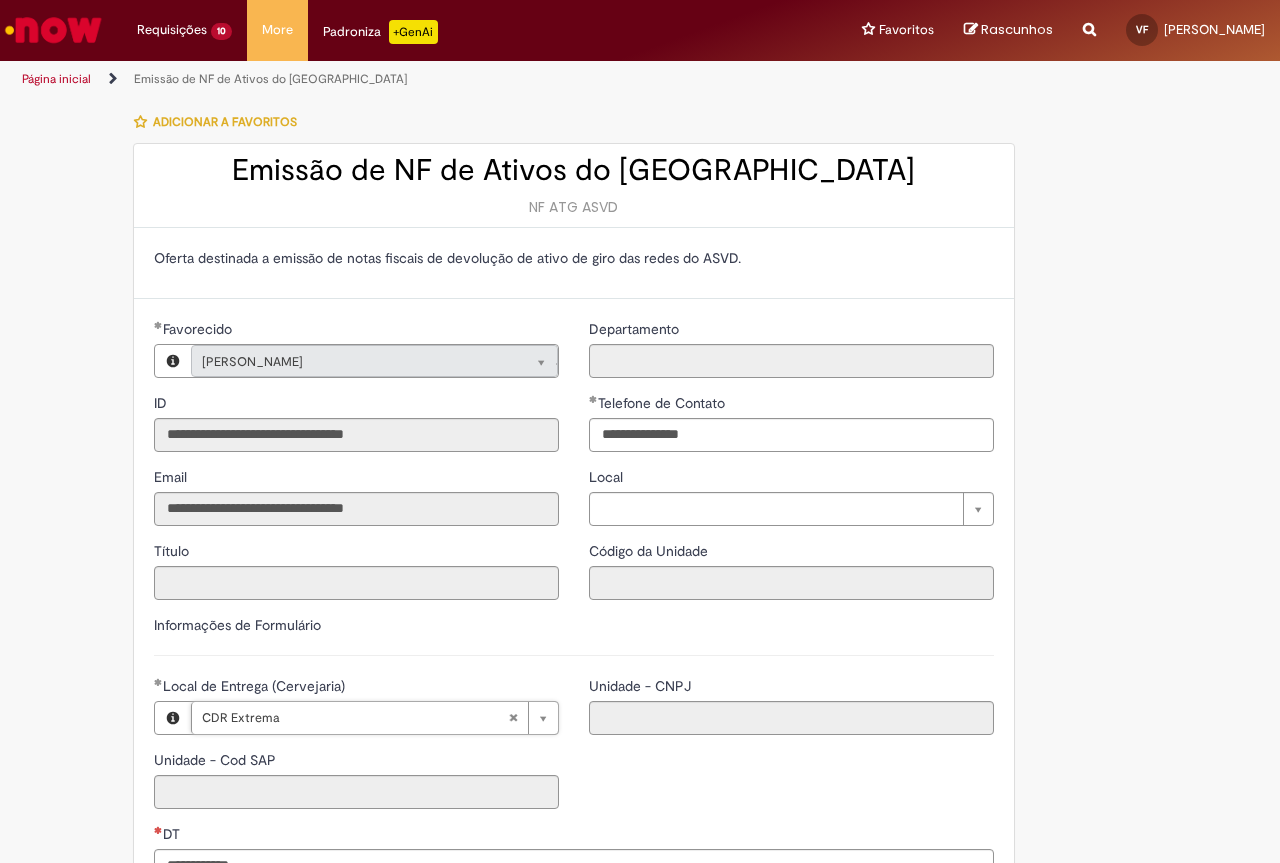 type on "****" 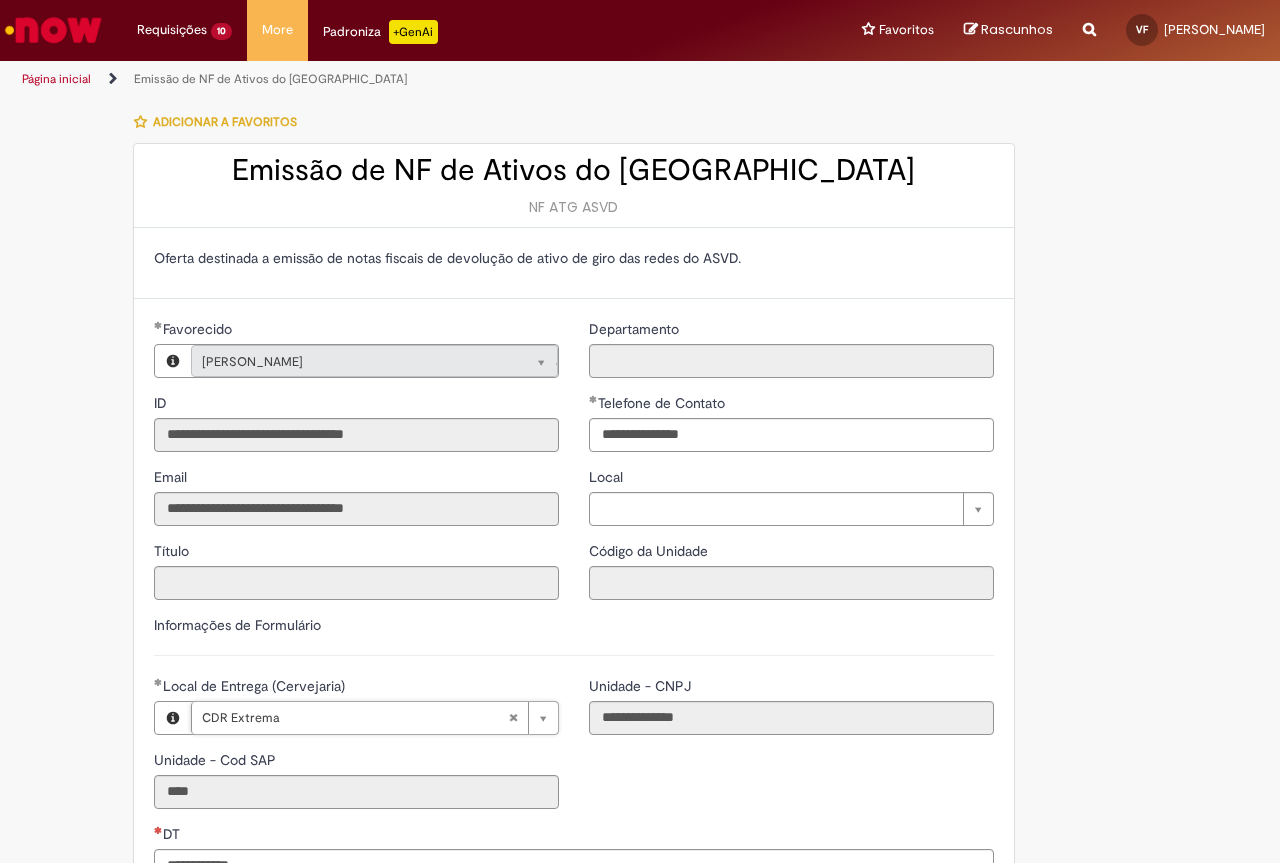 scroll, scrollTop: 200, scrollLeft: 0, axis: vertical 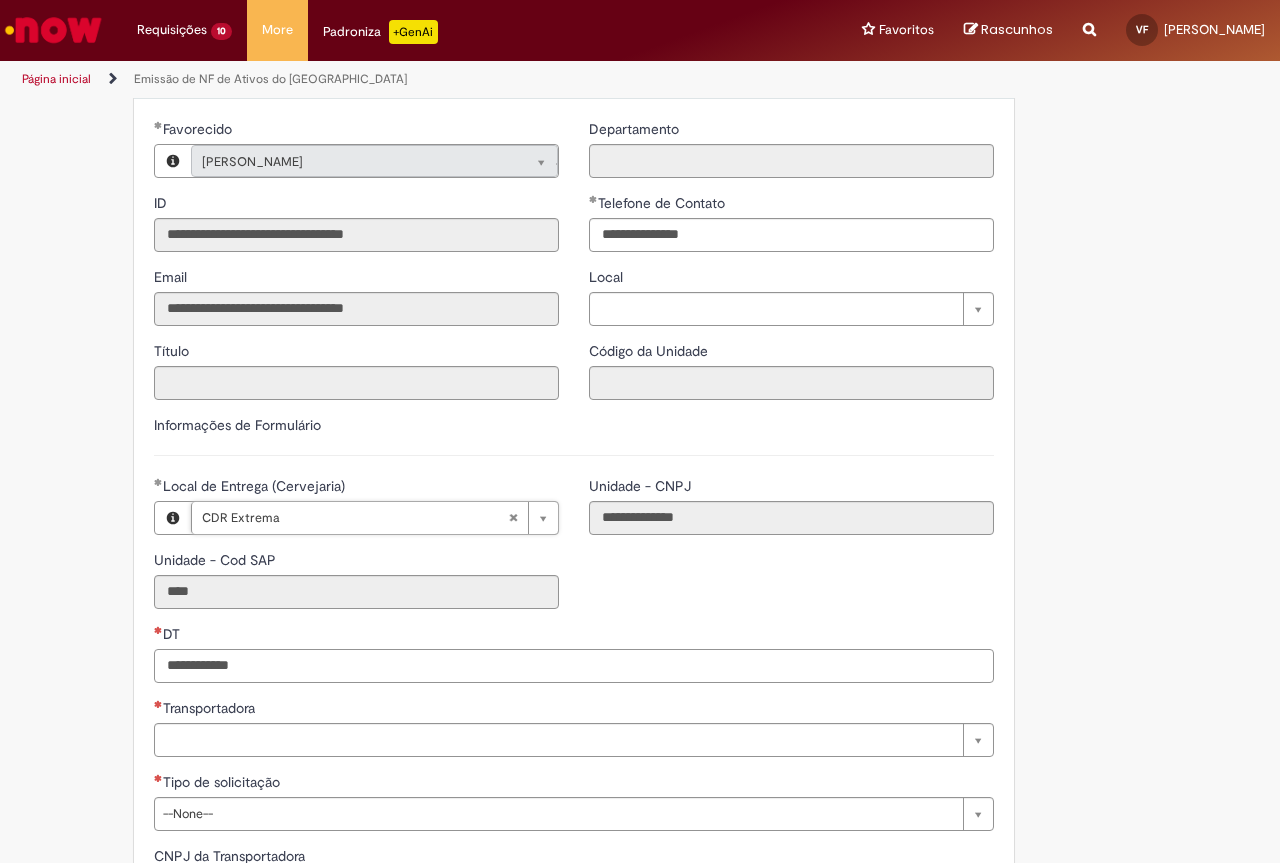 click on "DT" at bounding box center [574, 666] 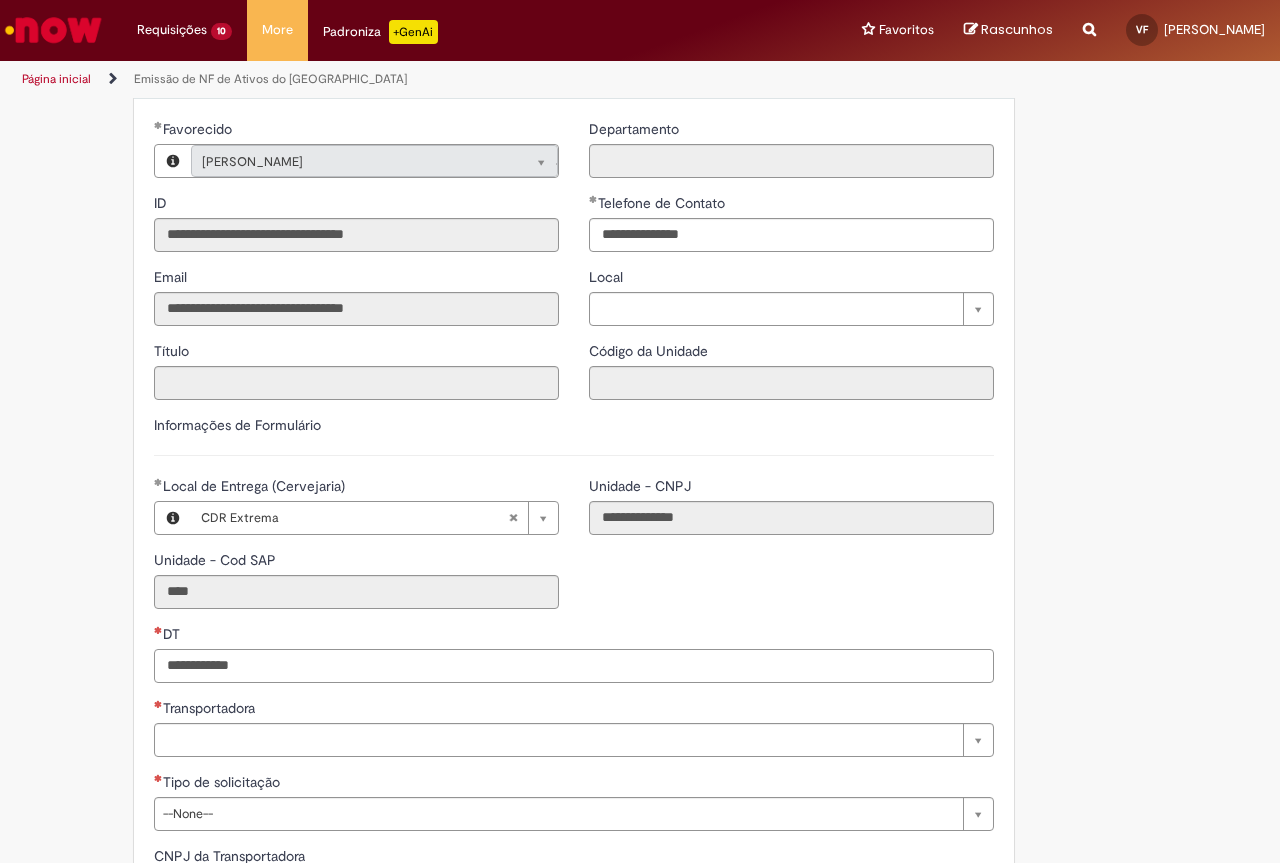 paste on "**********" 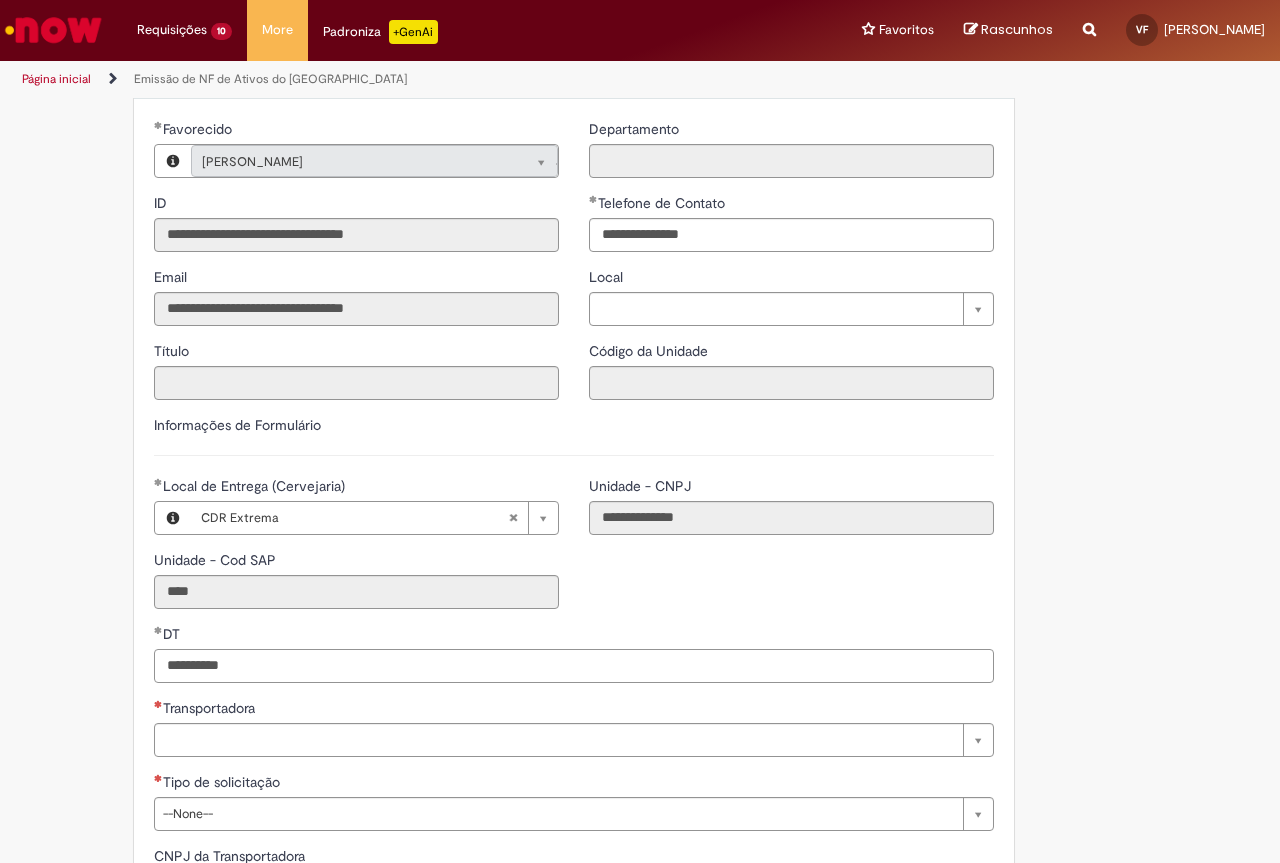 type on "**********" 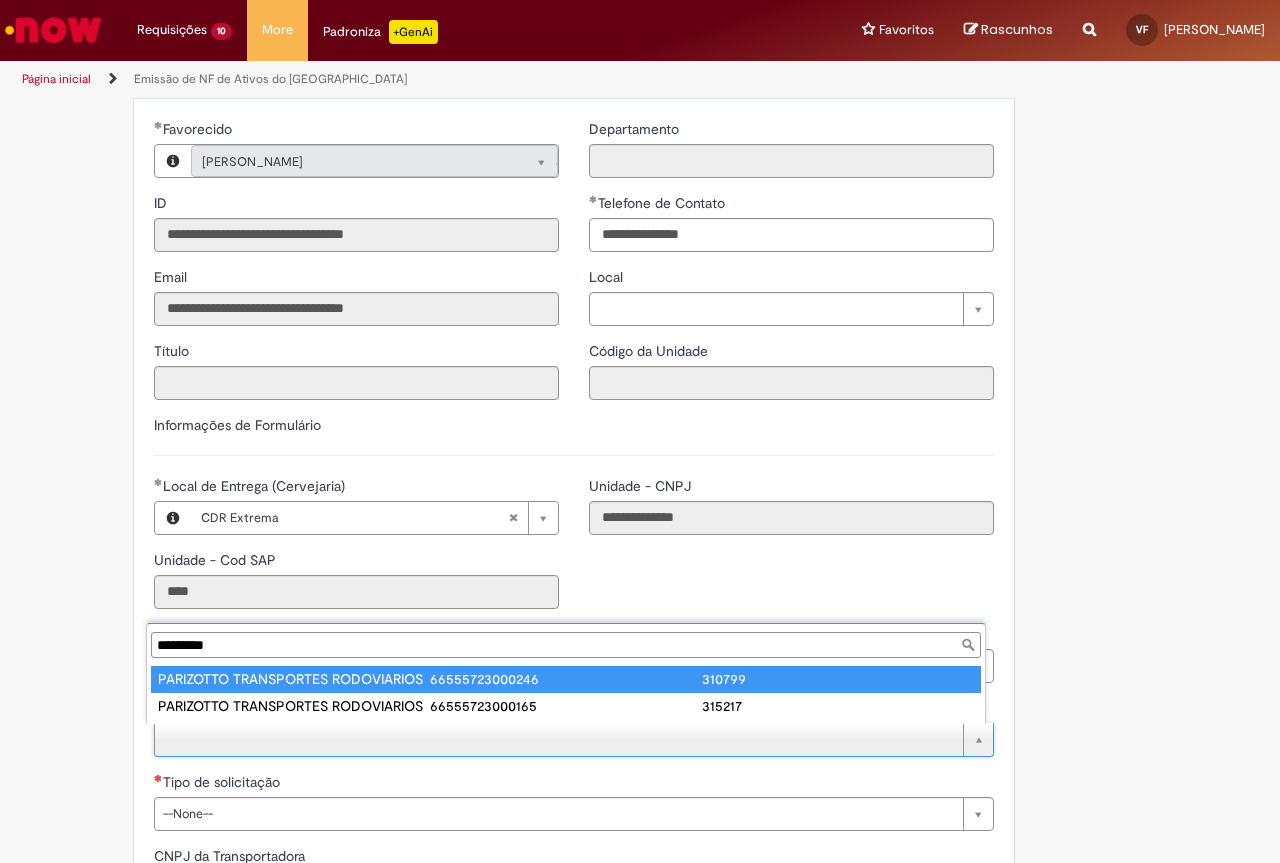 type on "*********" 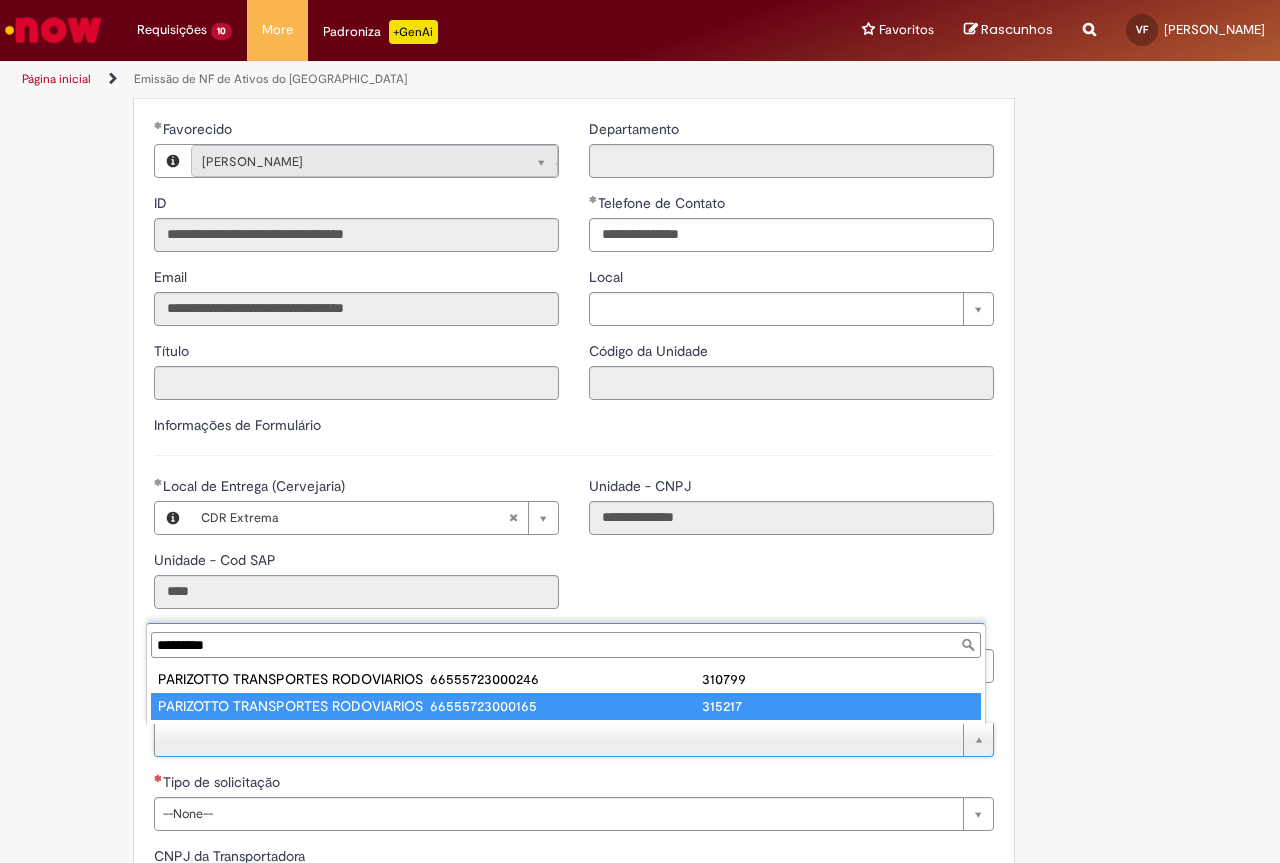 type on "**********" 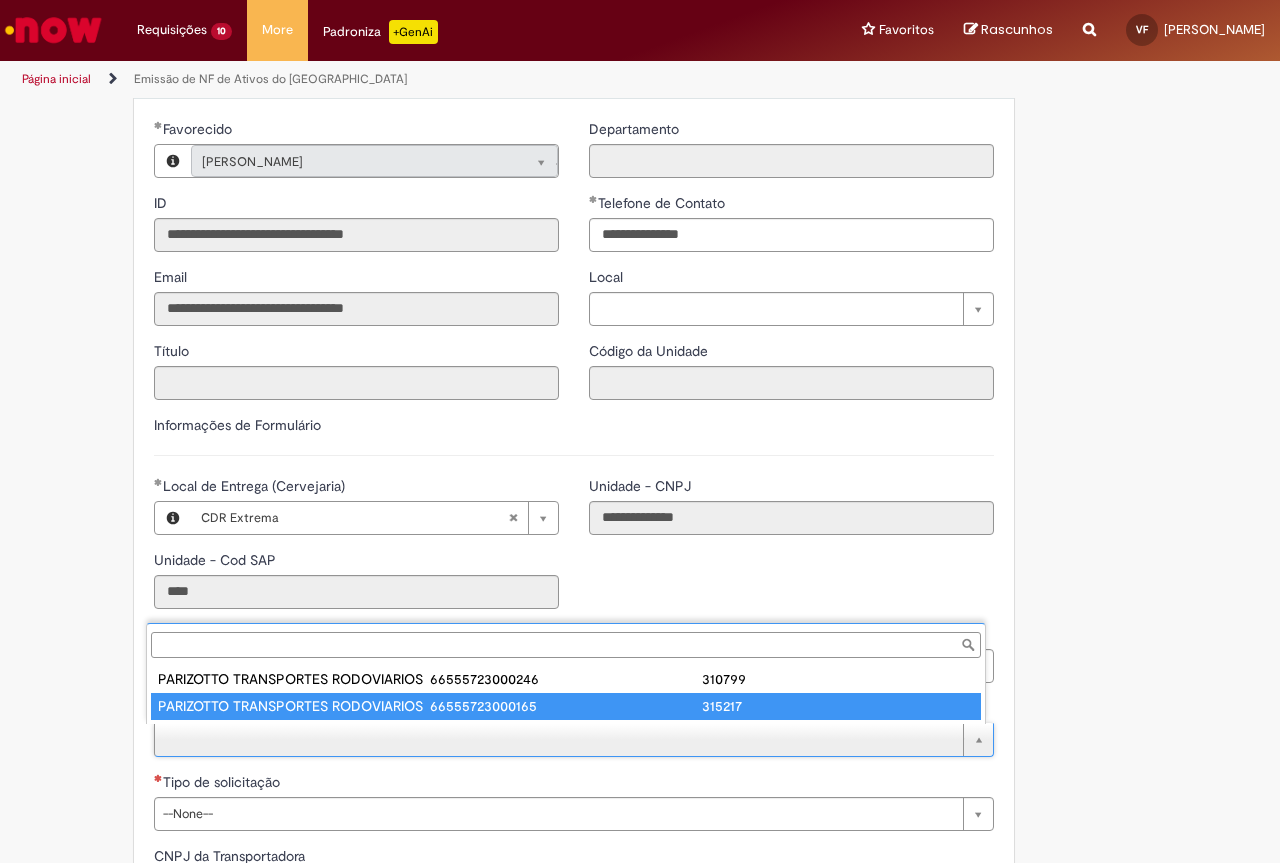 type on "**********" 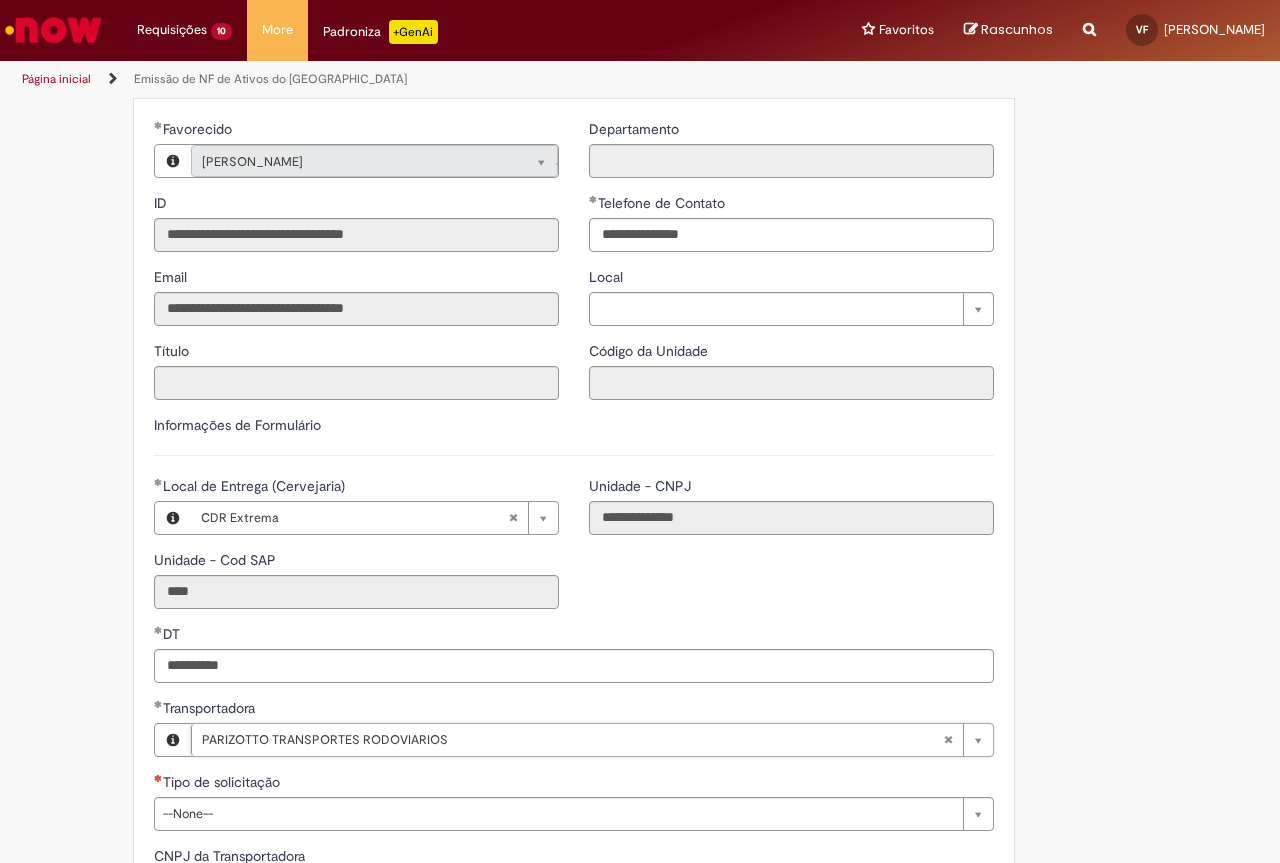 scroll, scrollTop: 400, scrollLeft: 0, axis: vertical 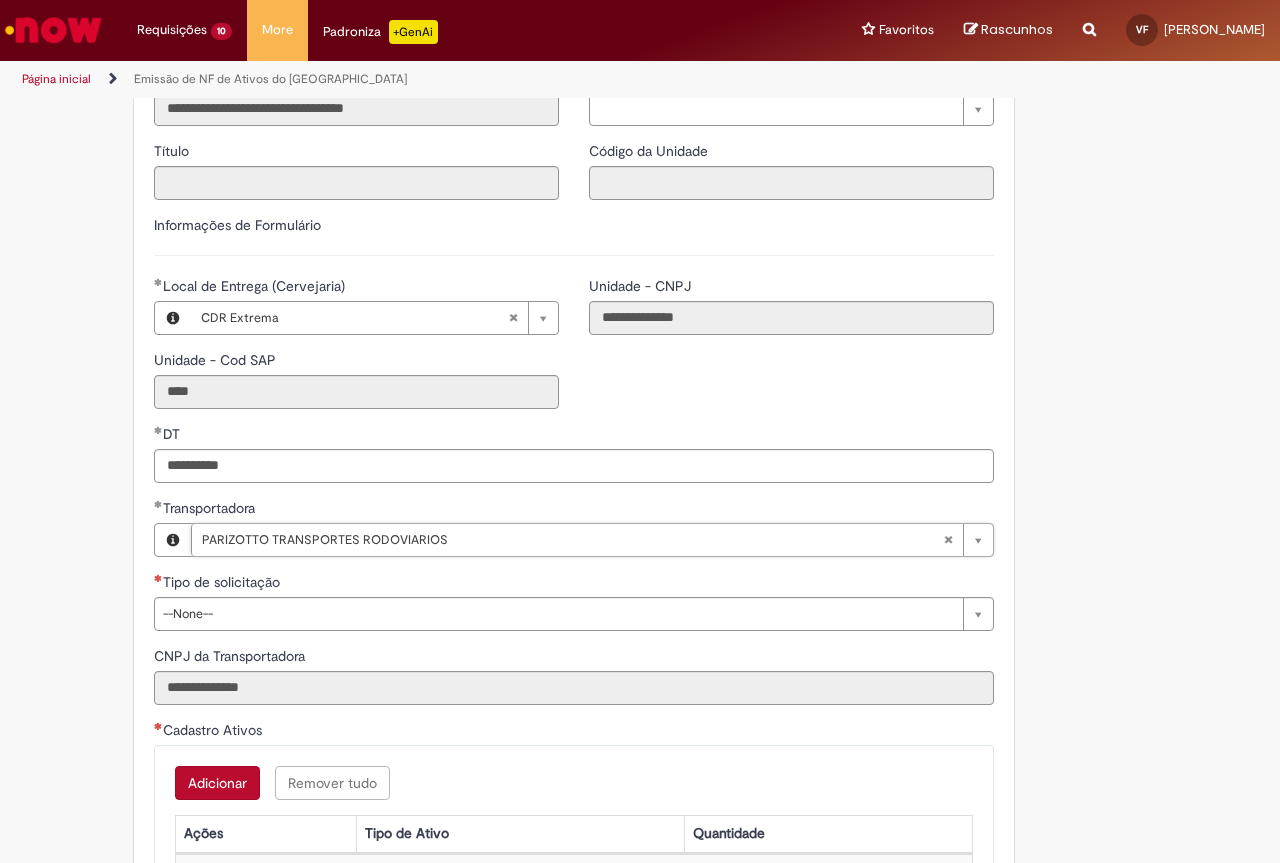 type 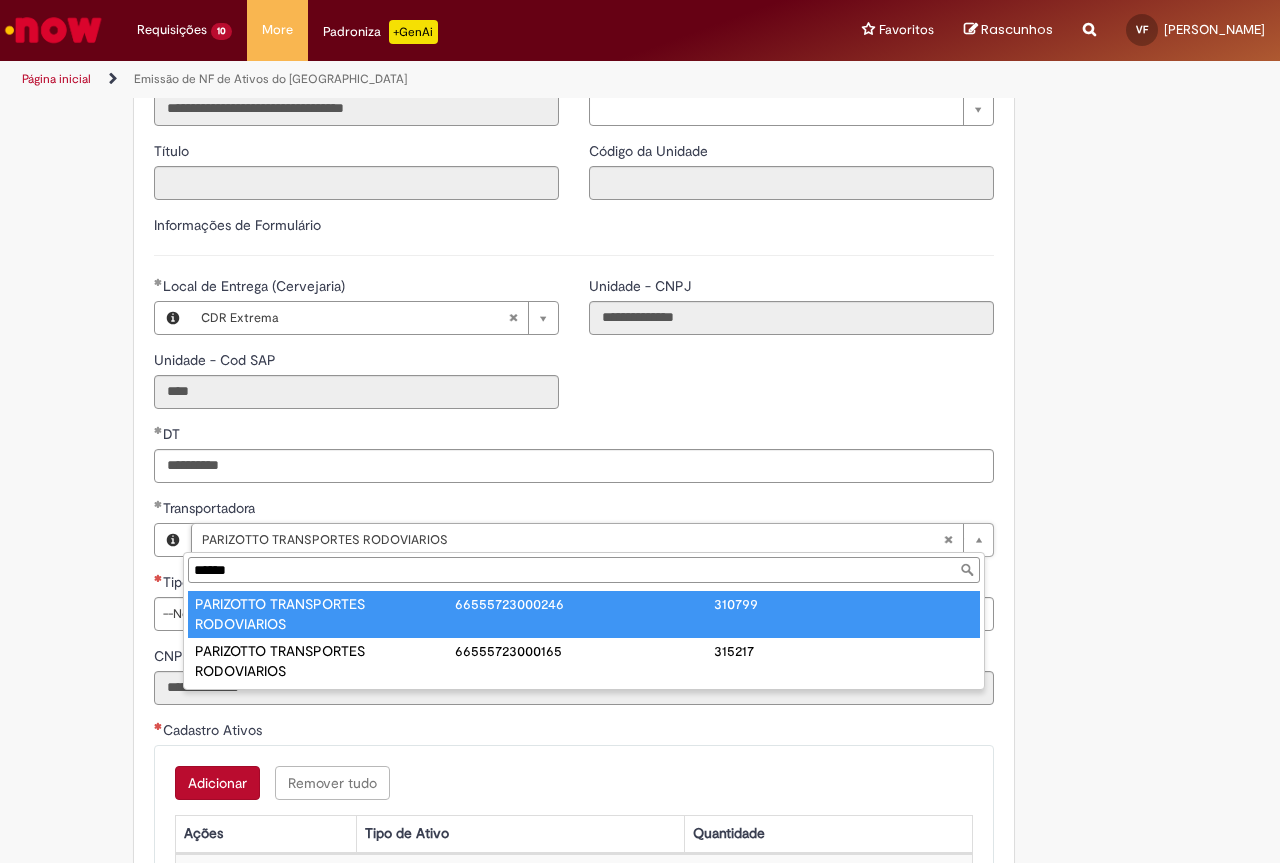 type on "******" 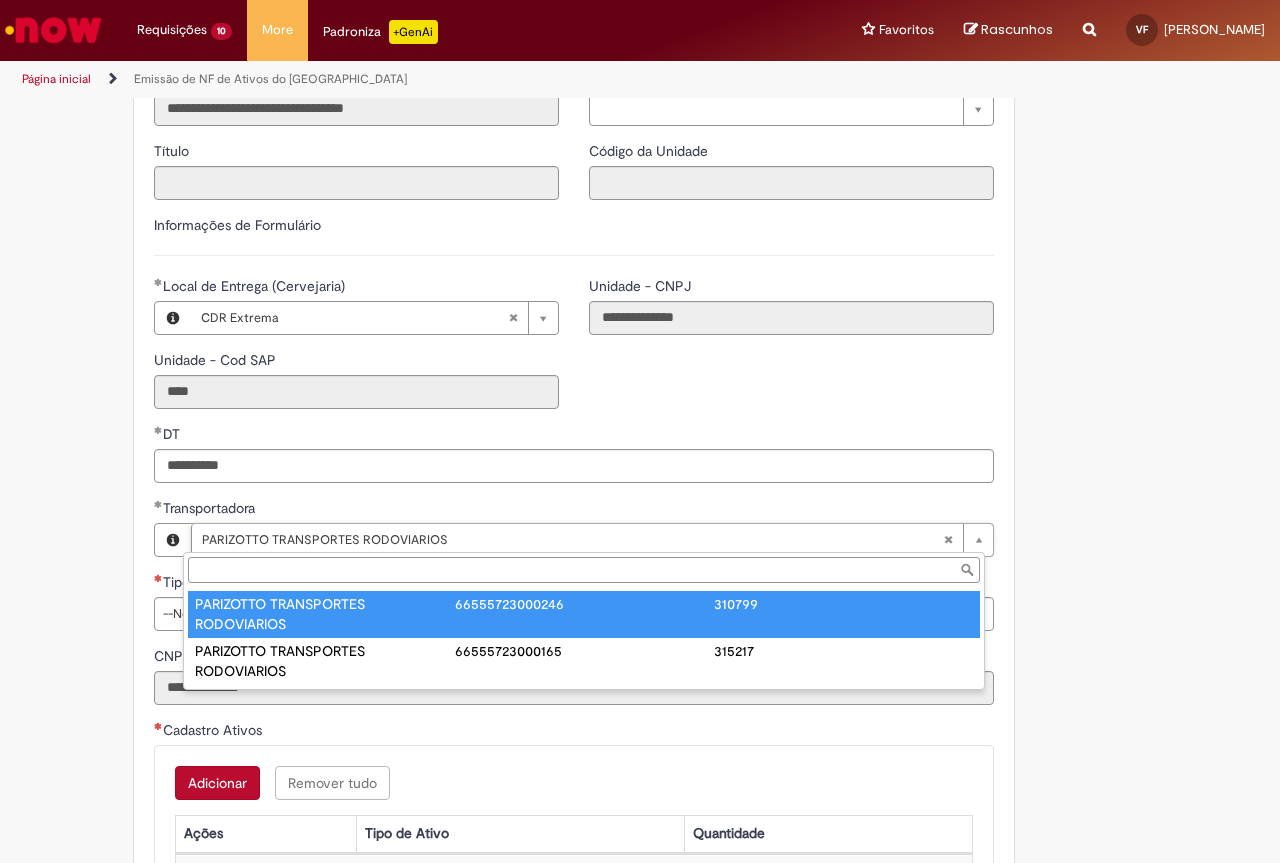 type on "**********" 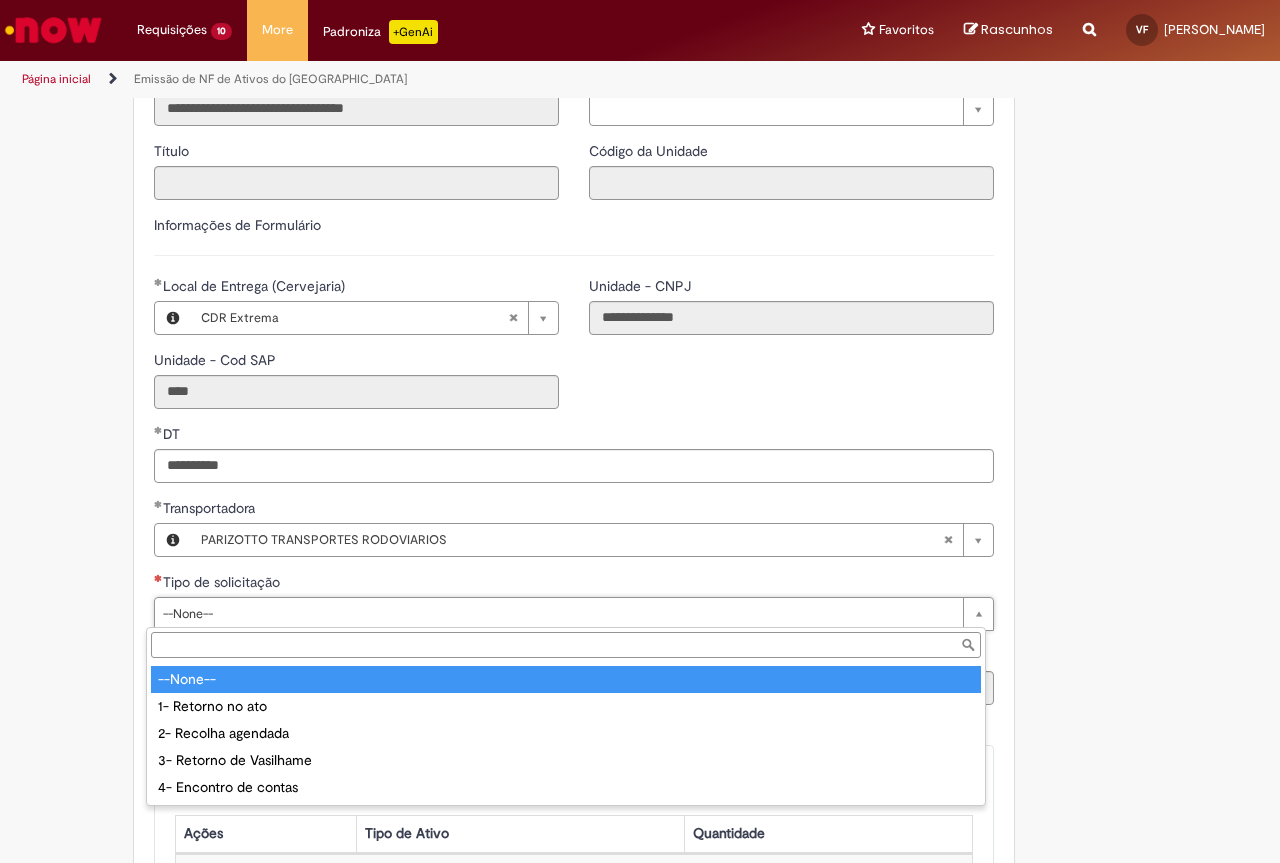 scroll, scrollTop: 0, scrollLeft: 0, axis: both 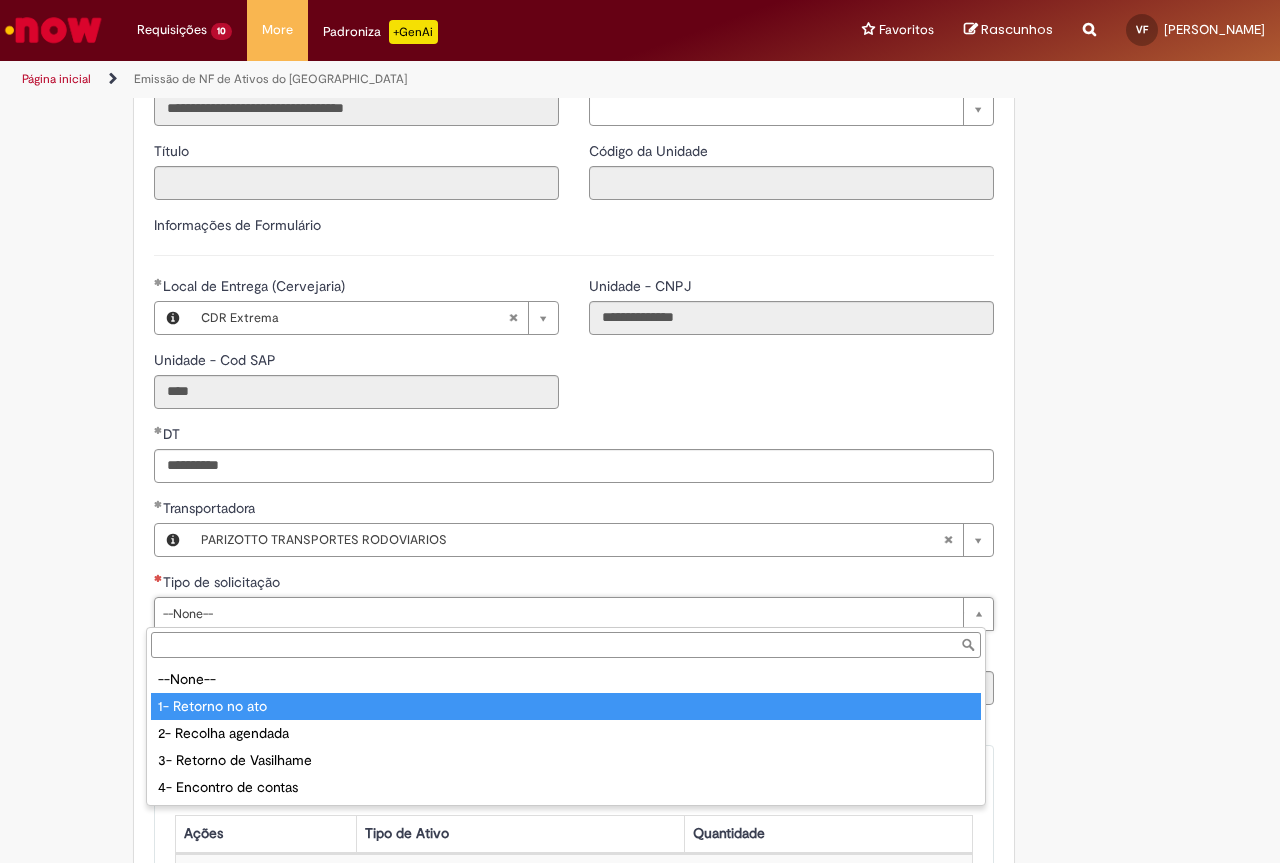 type on "**********" 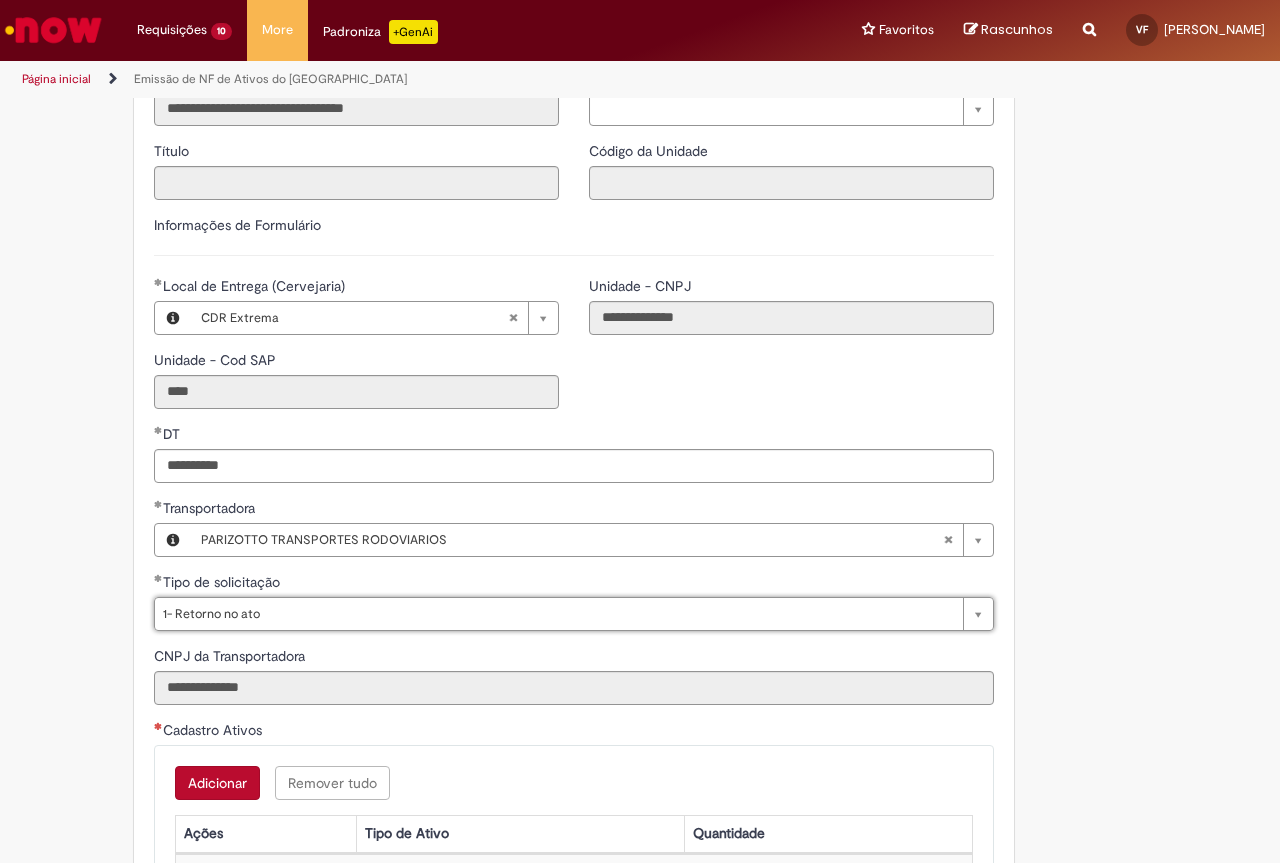 scroll, scrollTop: 500, scrollLeft: 0, axis: vertical 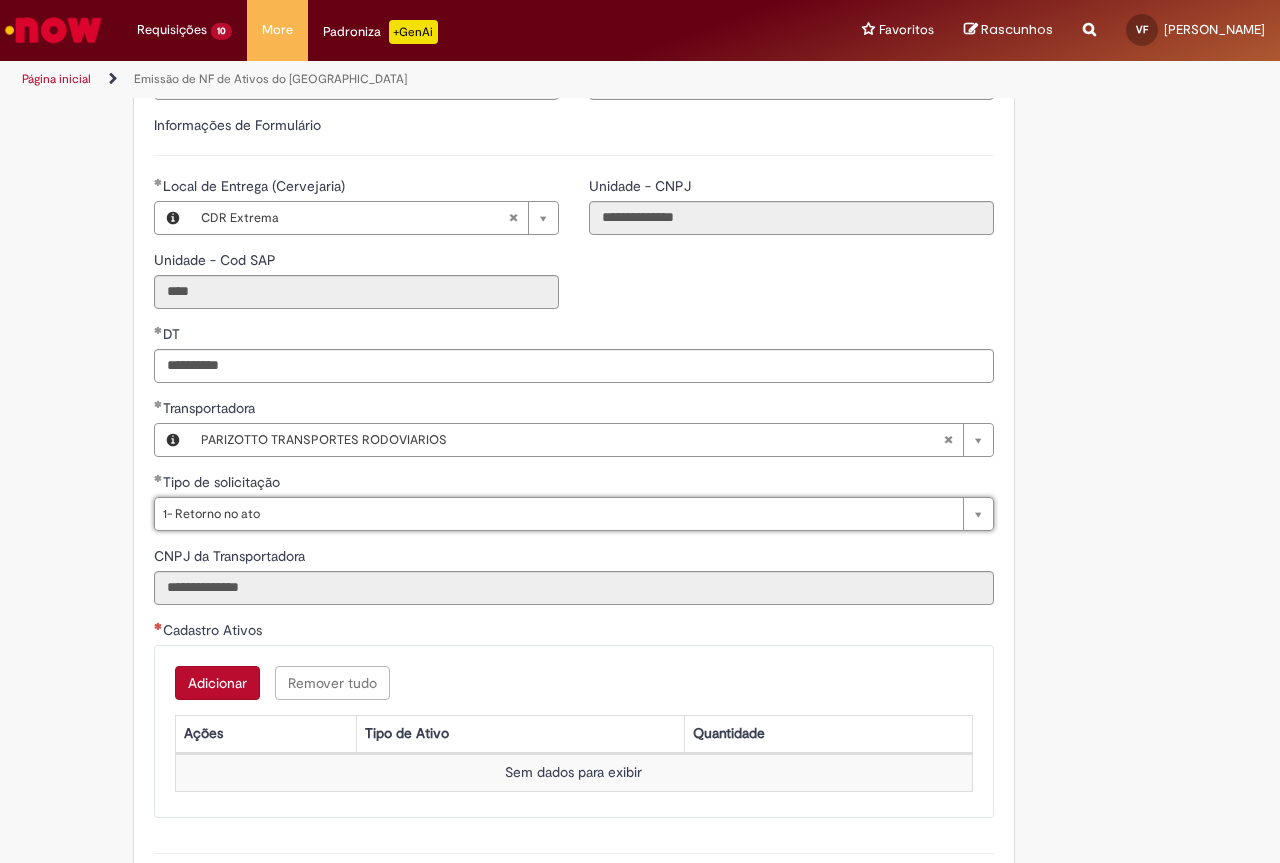 click on "Adicionar" at bounding box center [217, 683] 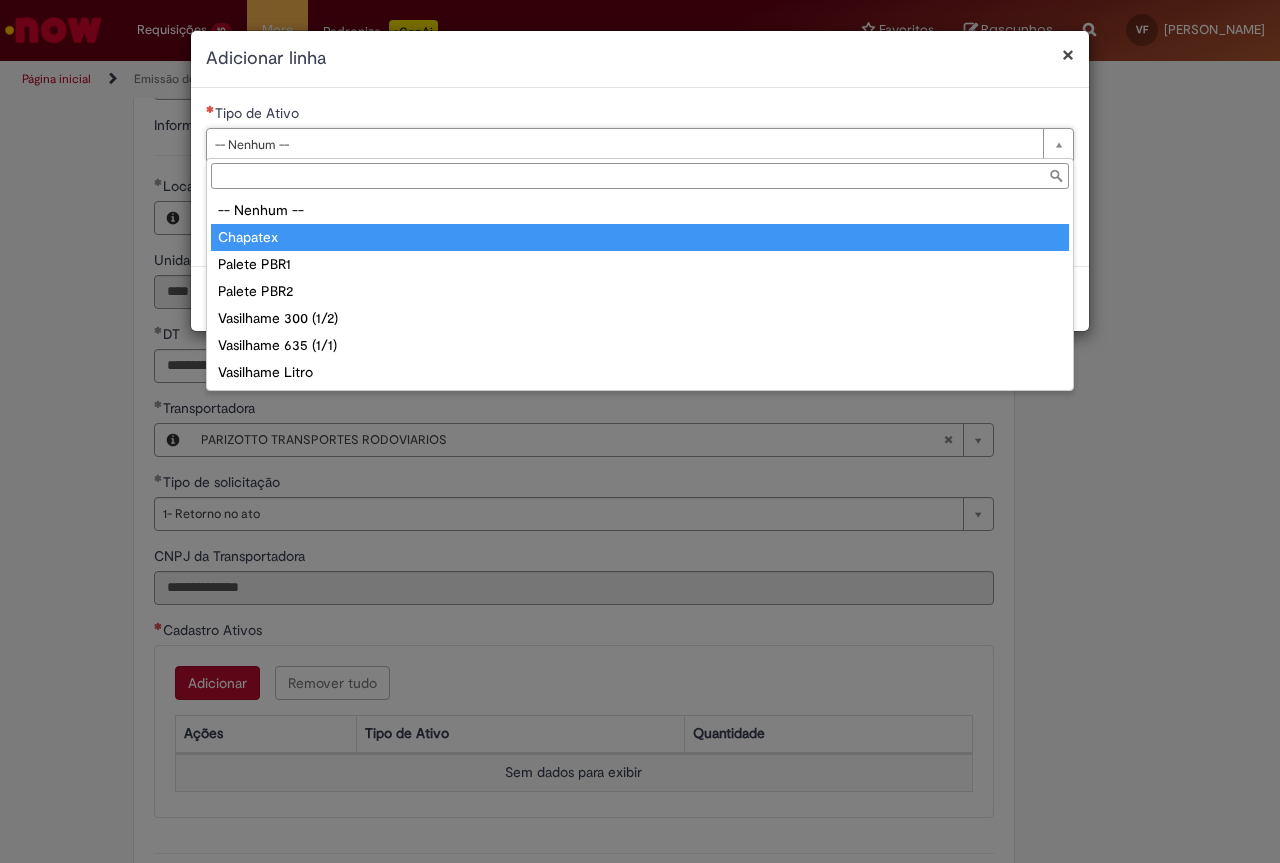 type on "********" 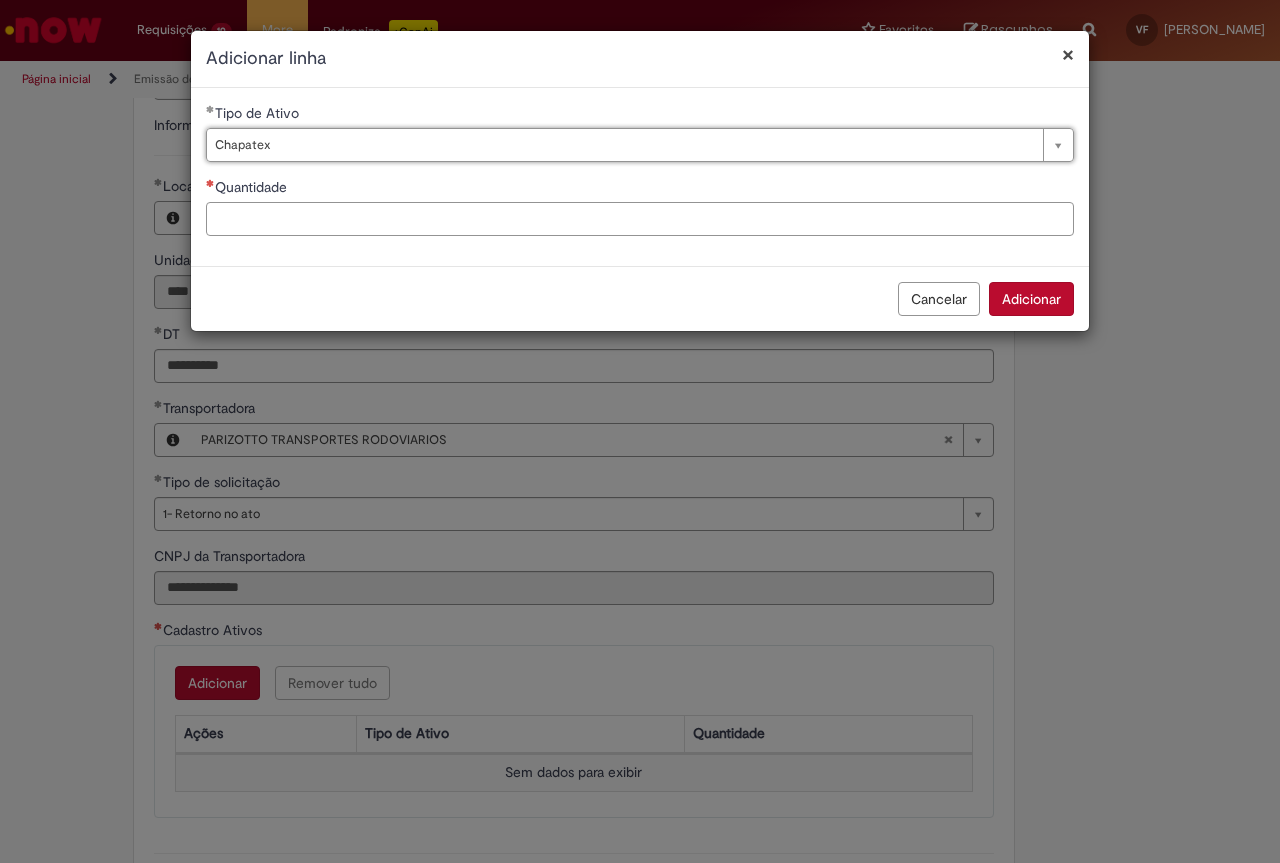 click on "Quantidade" at bounding box center (640, 219) 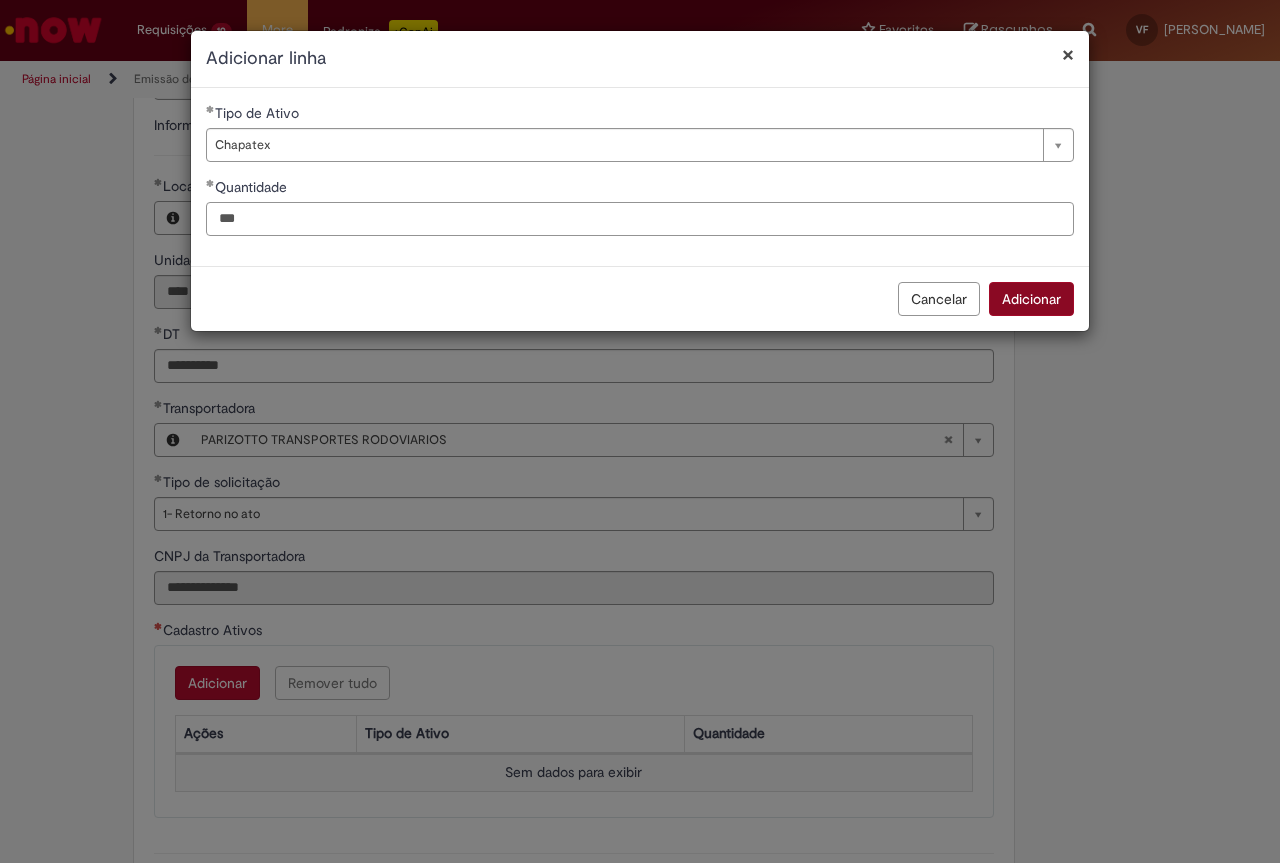 type on "***" 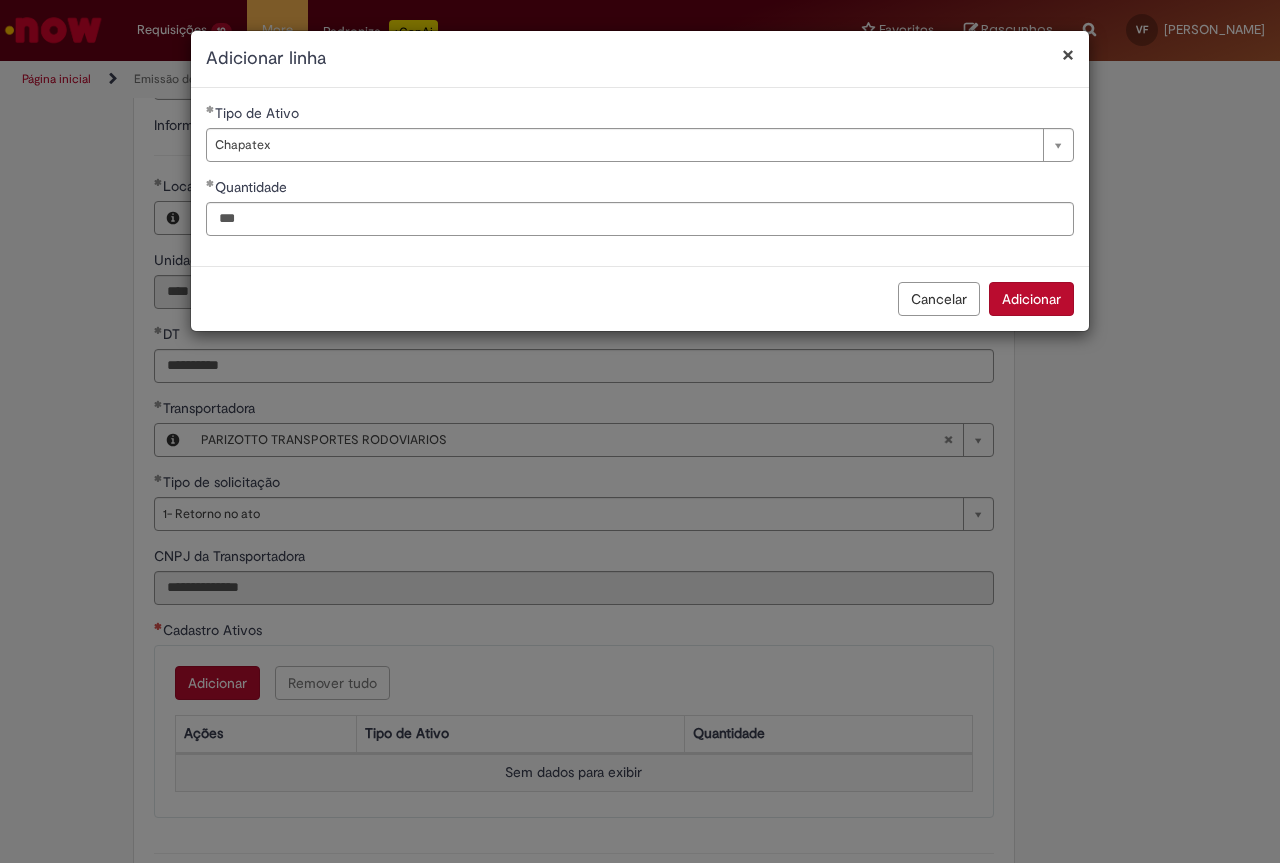 click on "Adicionar" at bounding box center [1031, 299] 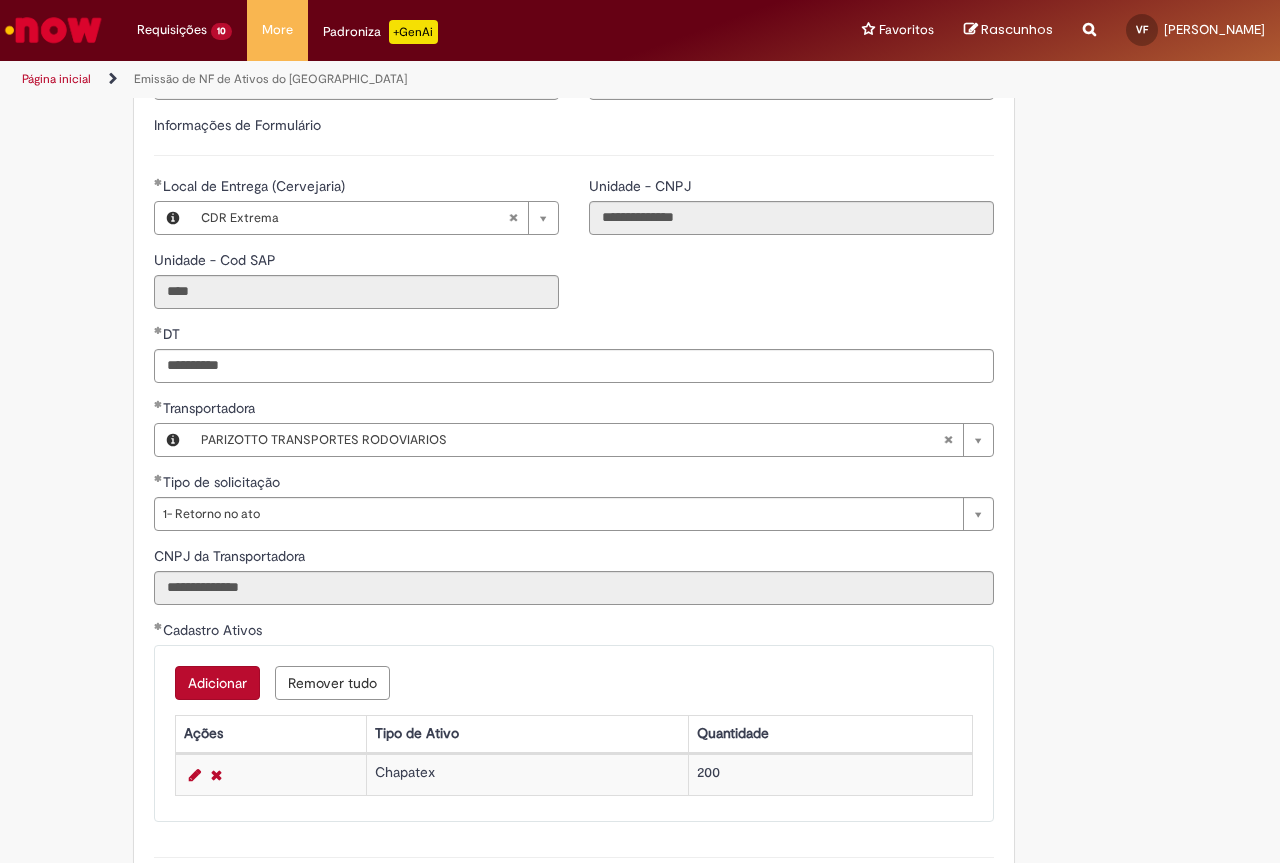 click on "Adicionar" at bounding box center [217, 683] 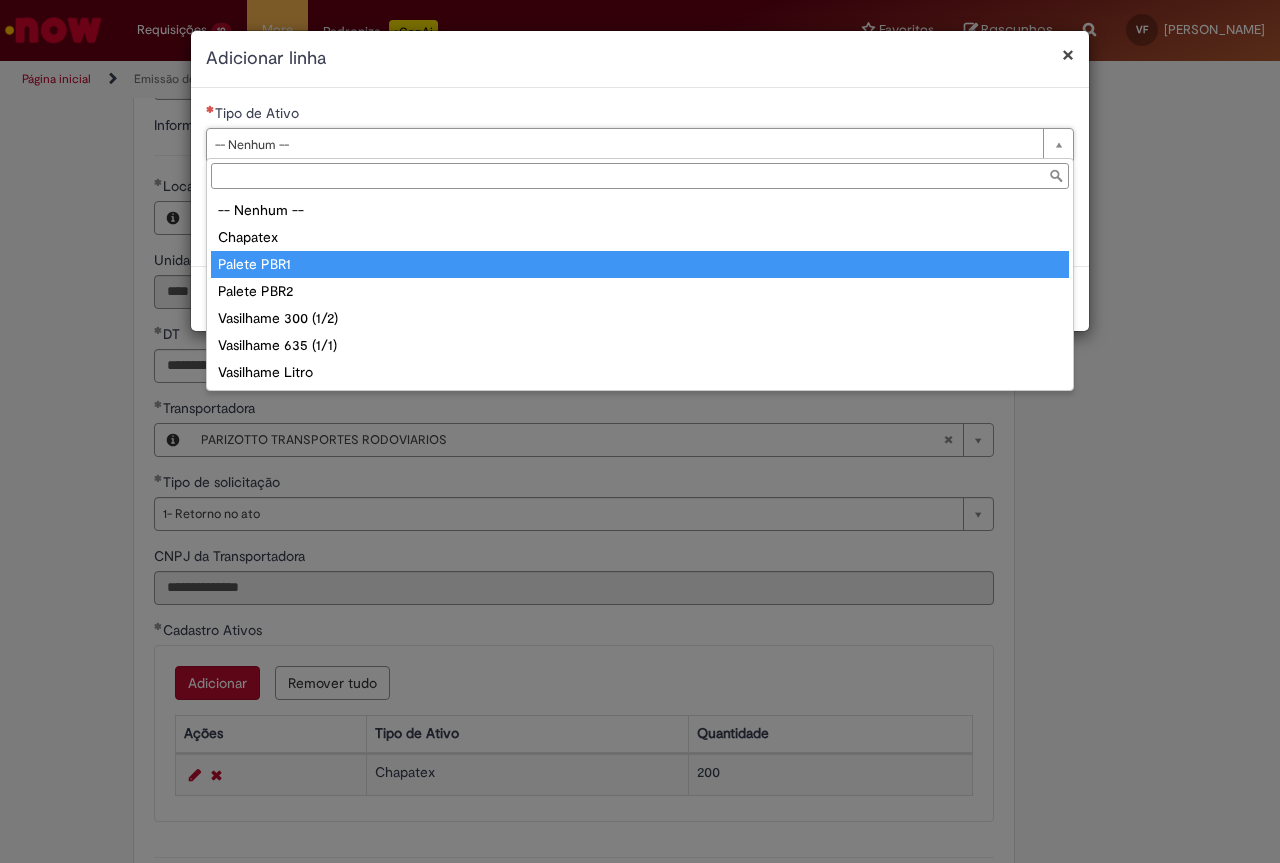 drag, startPoint x: 303, startPoint y: 262, endPoint x: 294, endPoint y: 246, distance: 18.35756 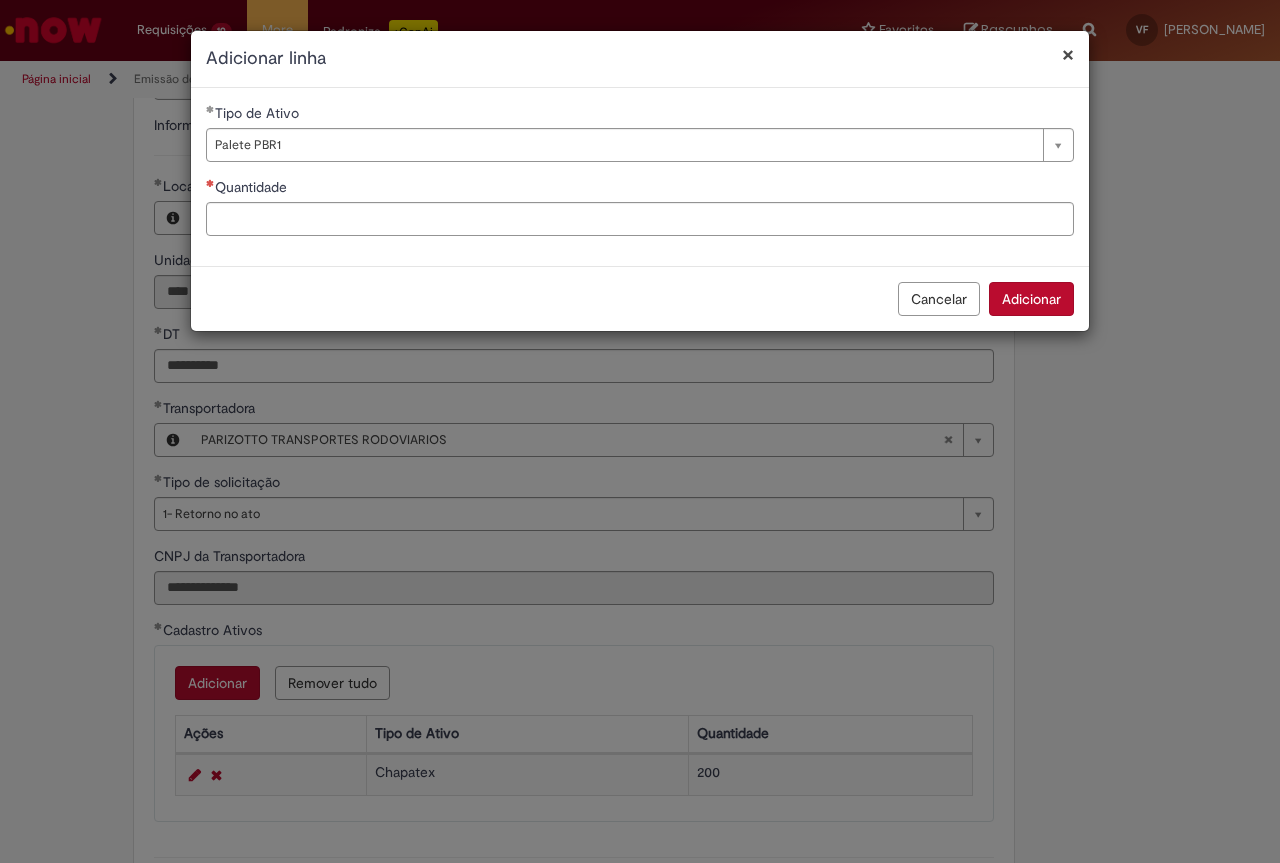 click on "**********" at bounding box center (640, 177) 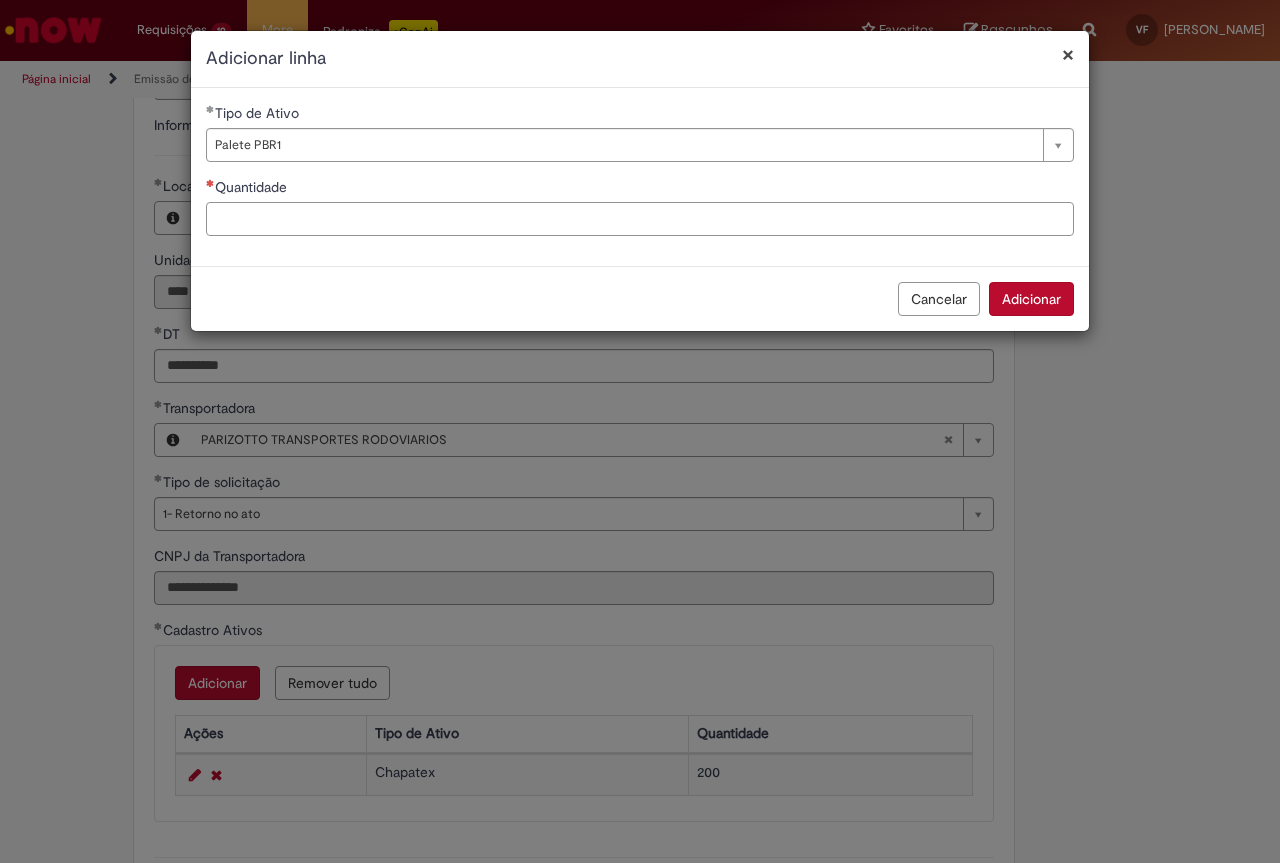 click on "Quantidade" at bounding box center [640, 219] 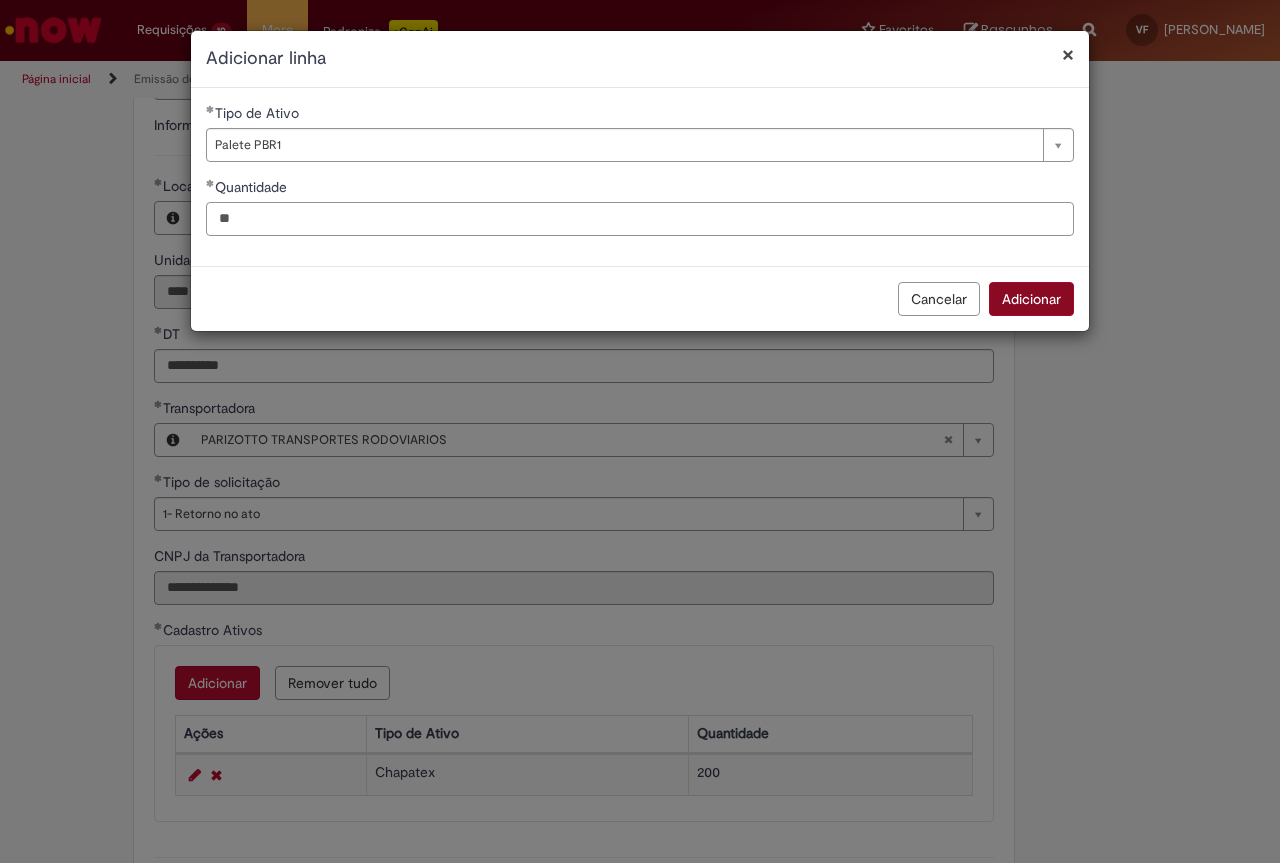 type on "**" 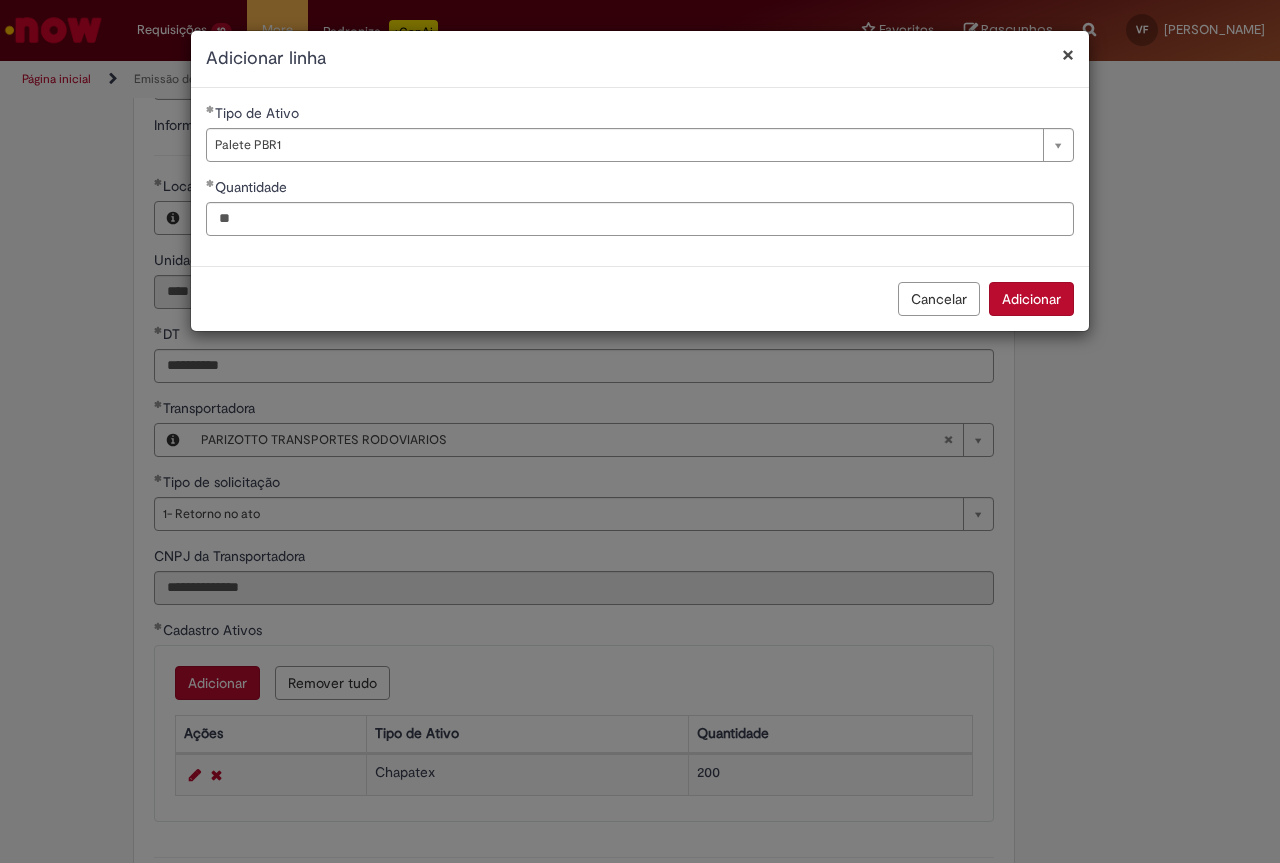 click on "Adicionar" at bounding box center [1031, 299] 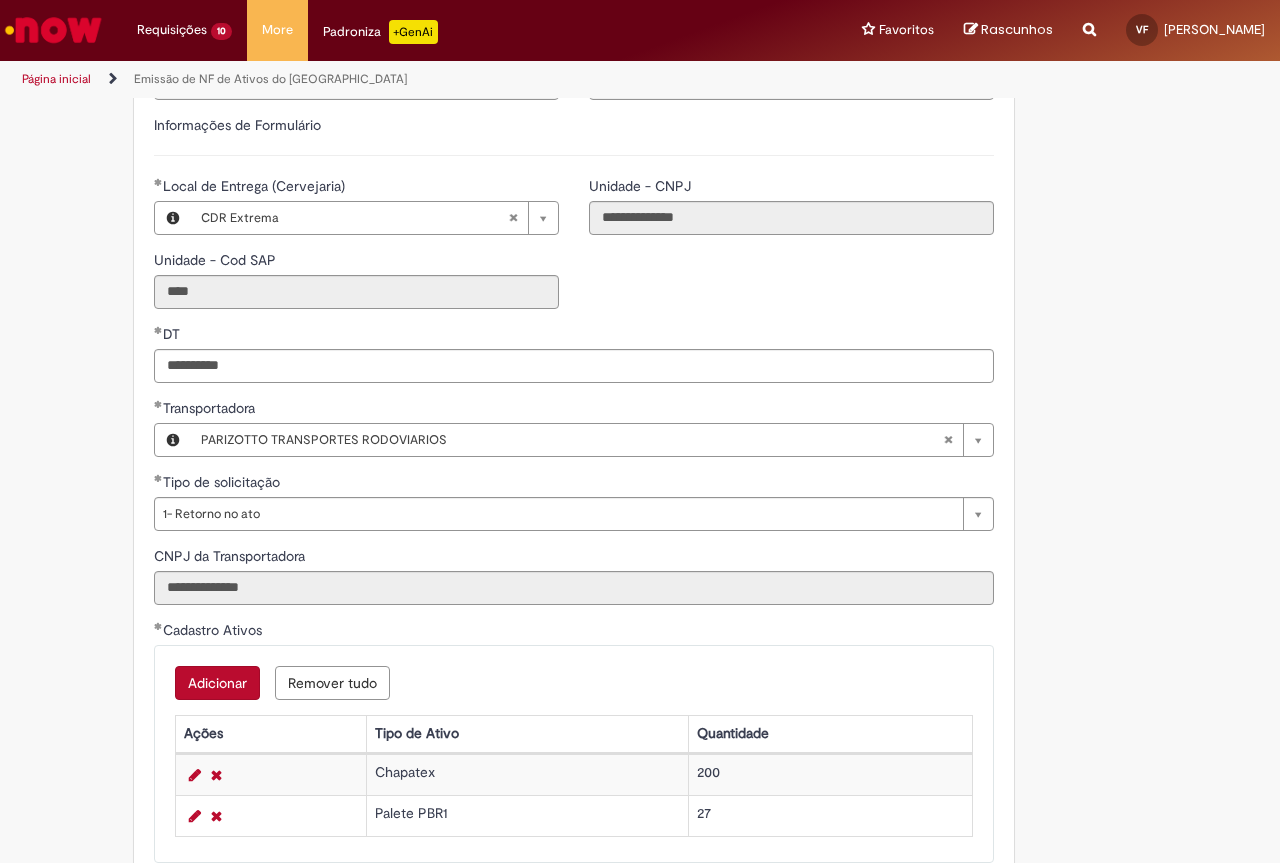 scroll, scrollTop: 897, scrollLeft: 0, axis: vertical 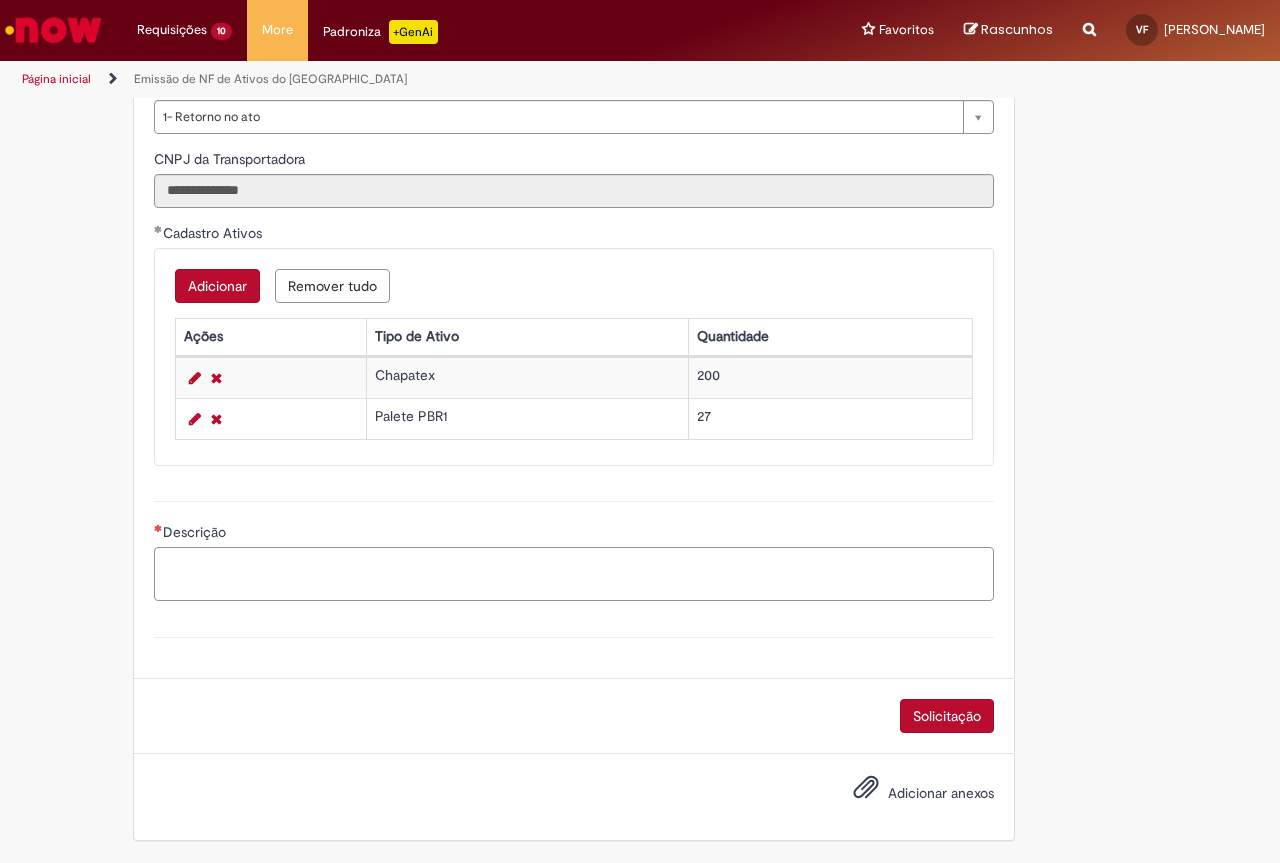 click on "Descrição" at bounding box center [574, 574] 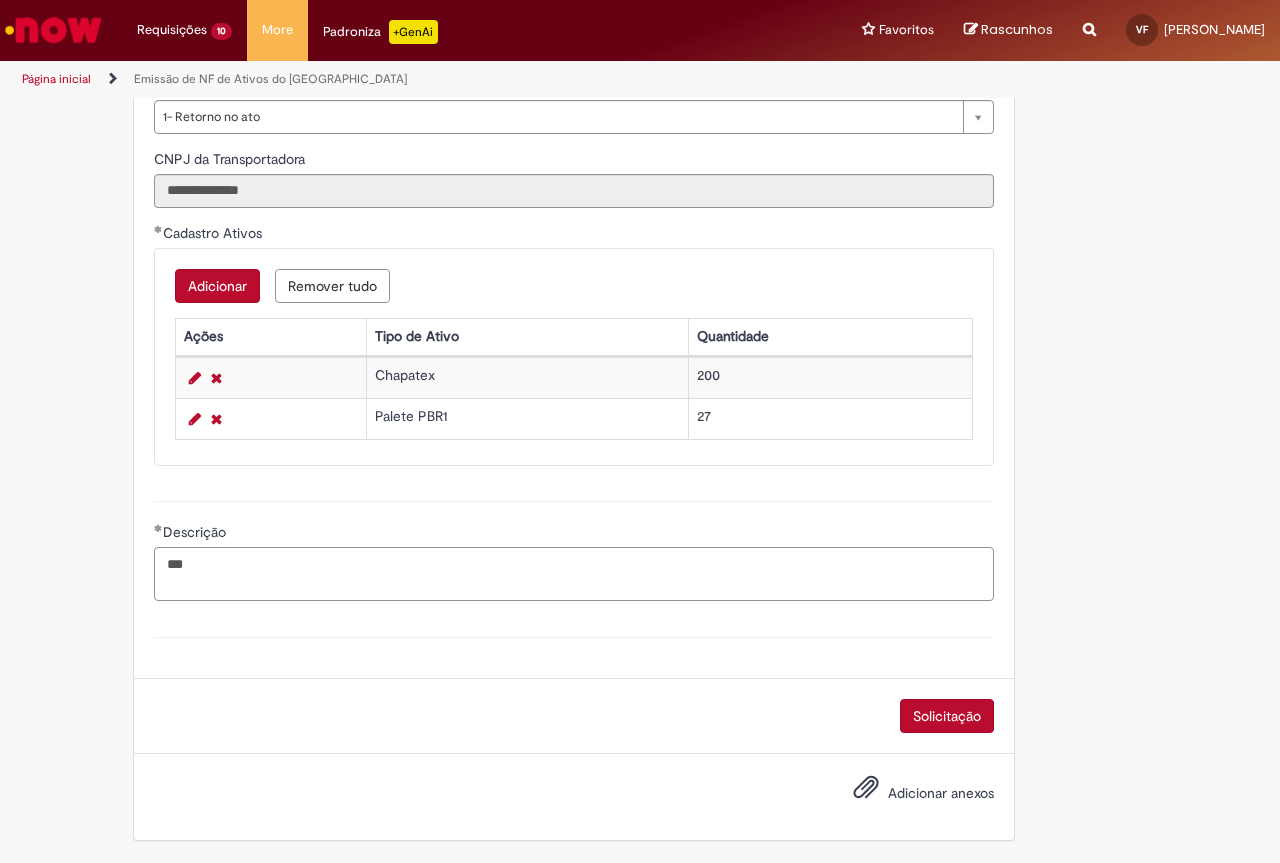 paste on "**********" 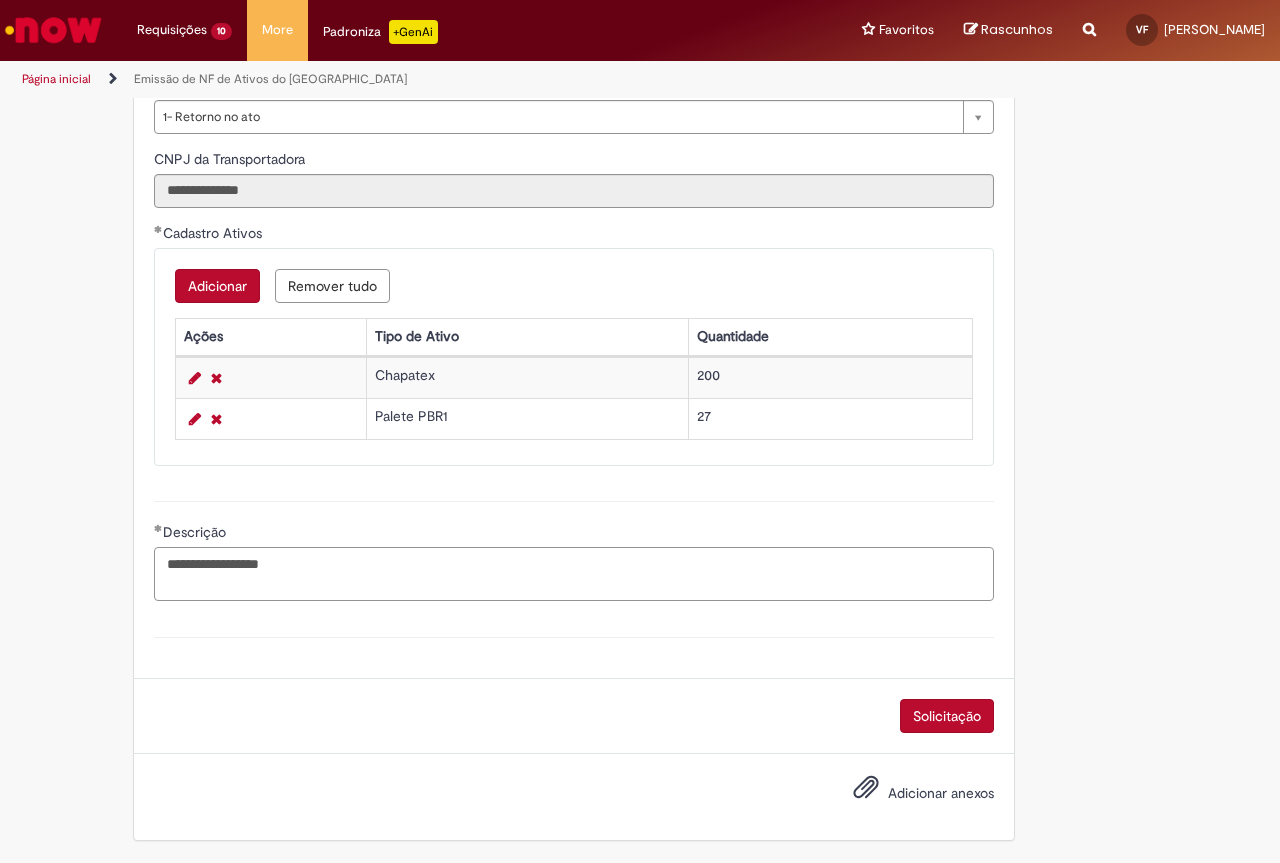type on "**********" 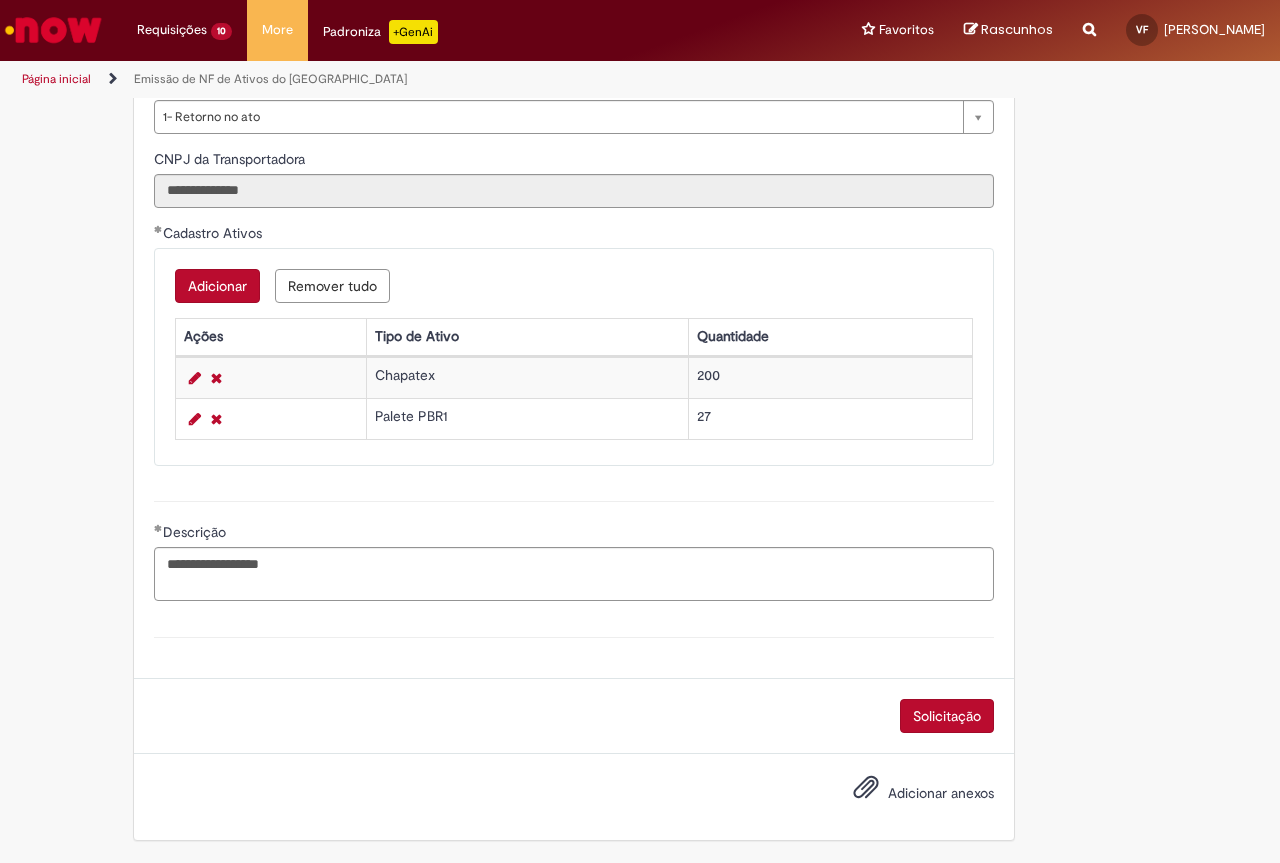click on "Adicionar anexos" at bounding box center (941, 793) 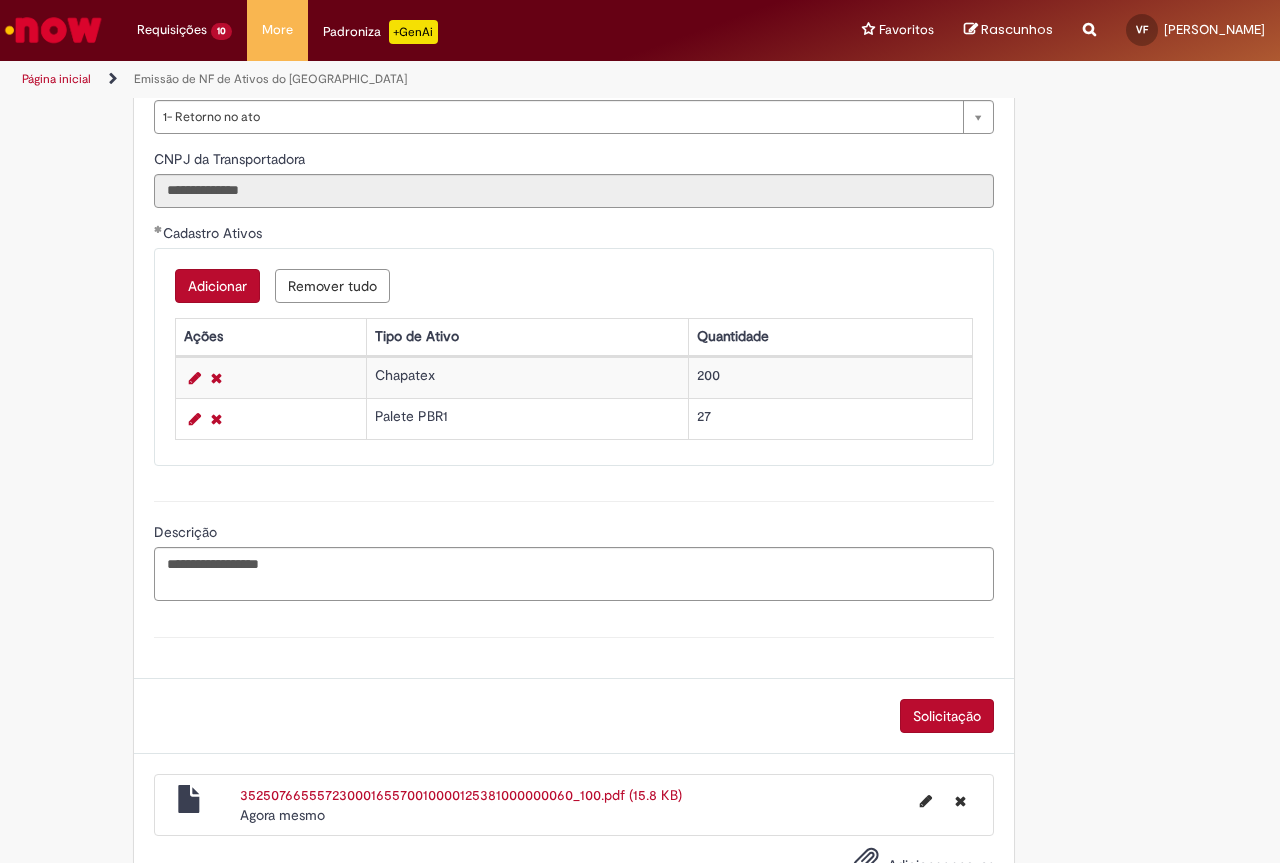 scroll, scrollTop: 969, scrollLeft: 0, axis: vertical 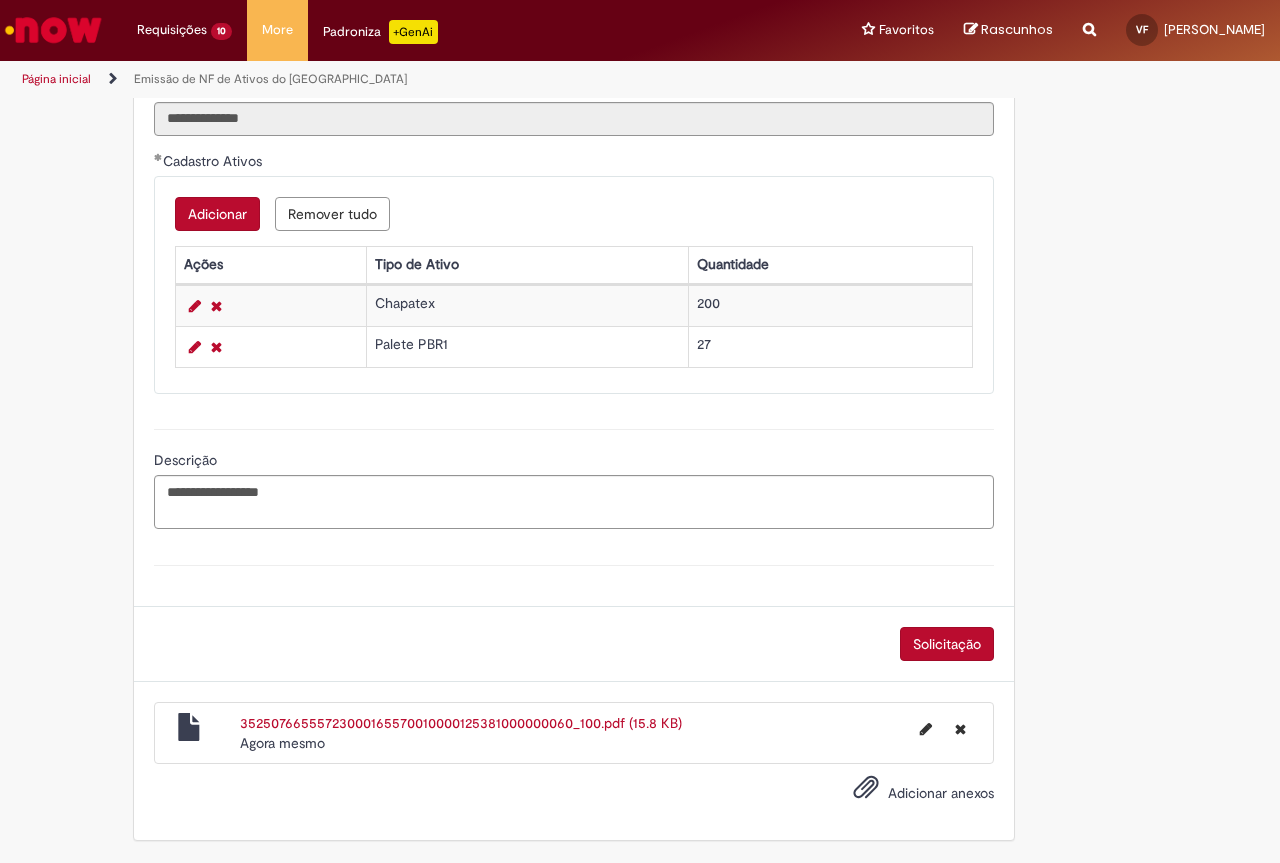 click on "Solicitação" at bounding box center (947, 644) 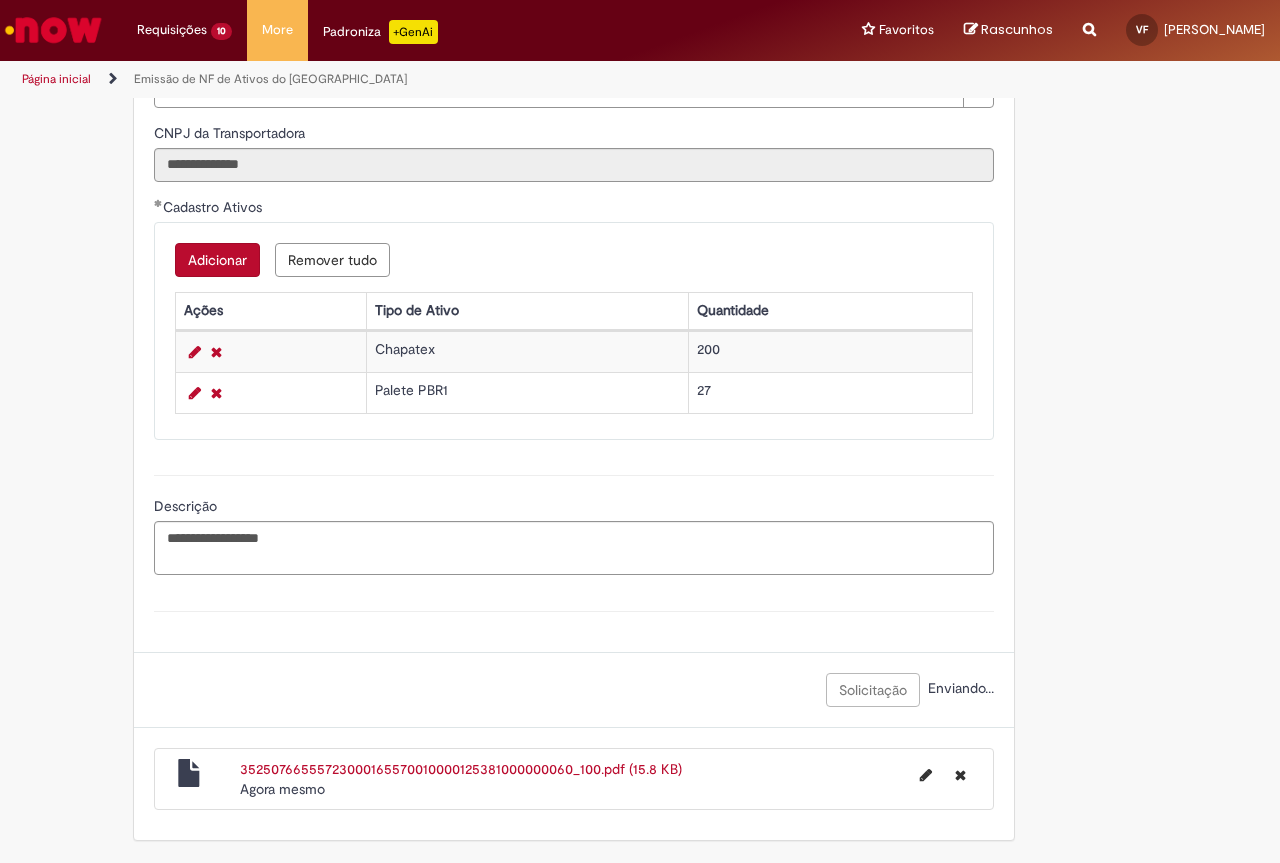 scroll, scrollTop: 923, scrollLeft: 0, axis: vertical 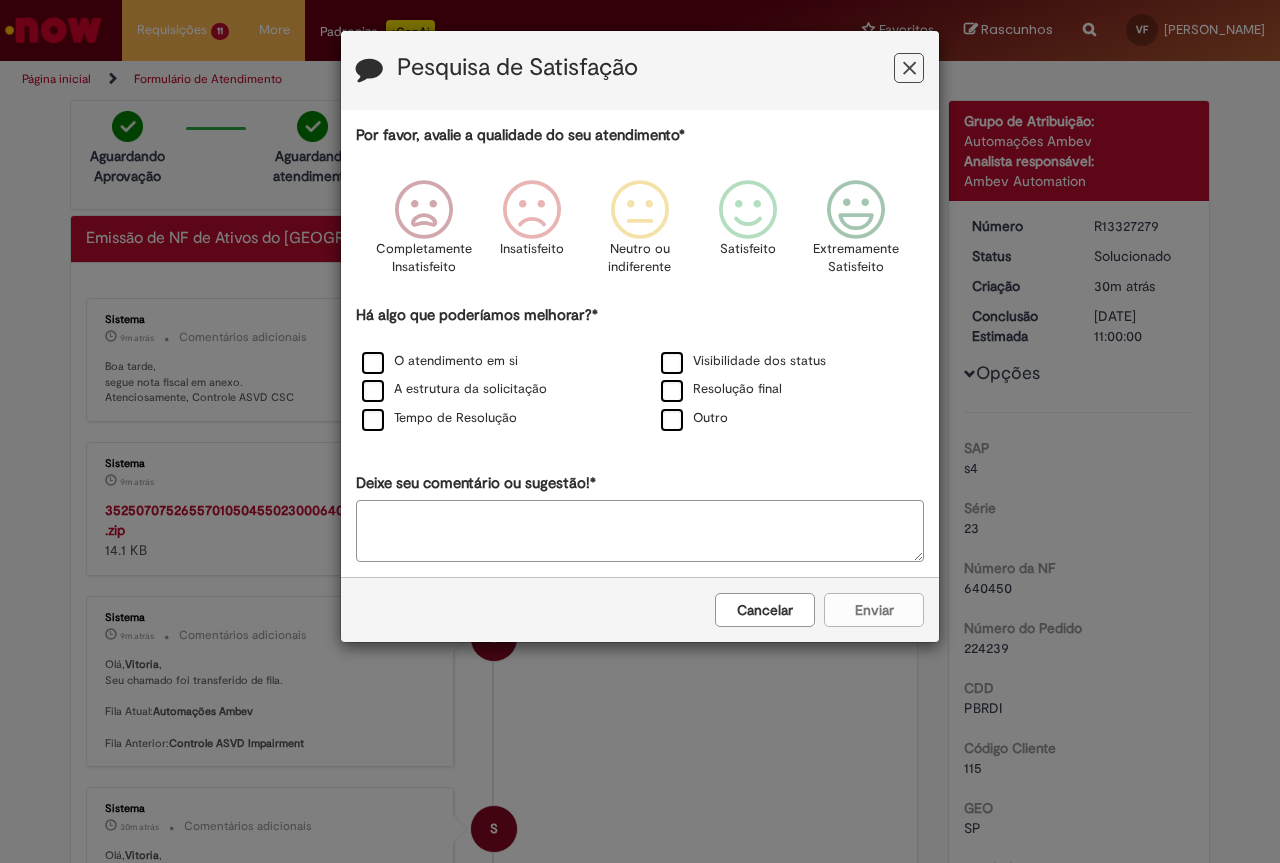 click on "Pesquisa de Satisfação
Por favor, avalie a qualidade do seu atendimento*
Completamente Insatisfeito
Insatisfeito
Neutro ou indiferente
Satisfeito
Extremamente Satisfeito
Há algo que poderíamos melhorar?*
O atendimento em si
Visibilidade dos status
A estrutura da solicitação
Resolução final
Tempo de Resolução
Outro
Deixe seu comentário ou sugestão!*
Cancelar   Enviar" at bounding box center (640, 431) 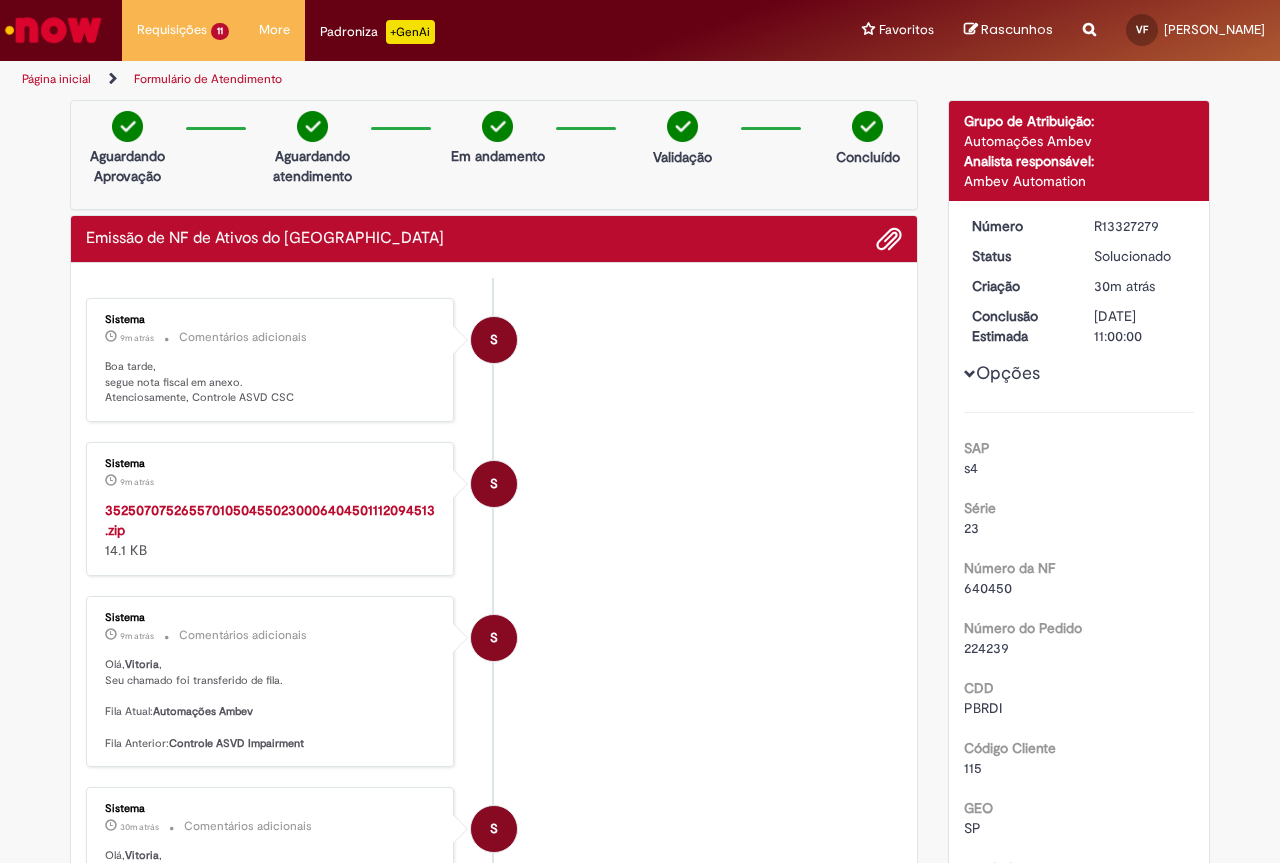 click on "35250707526557010504550230006404501112094513.zip" at bounding box center (270, 520) 